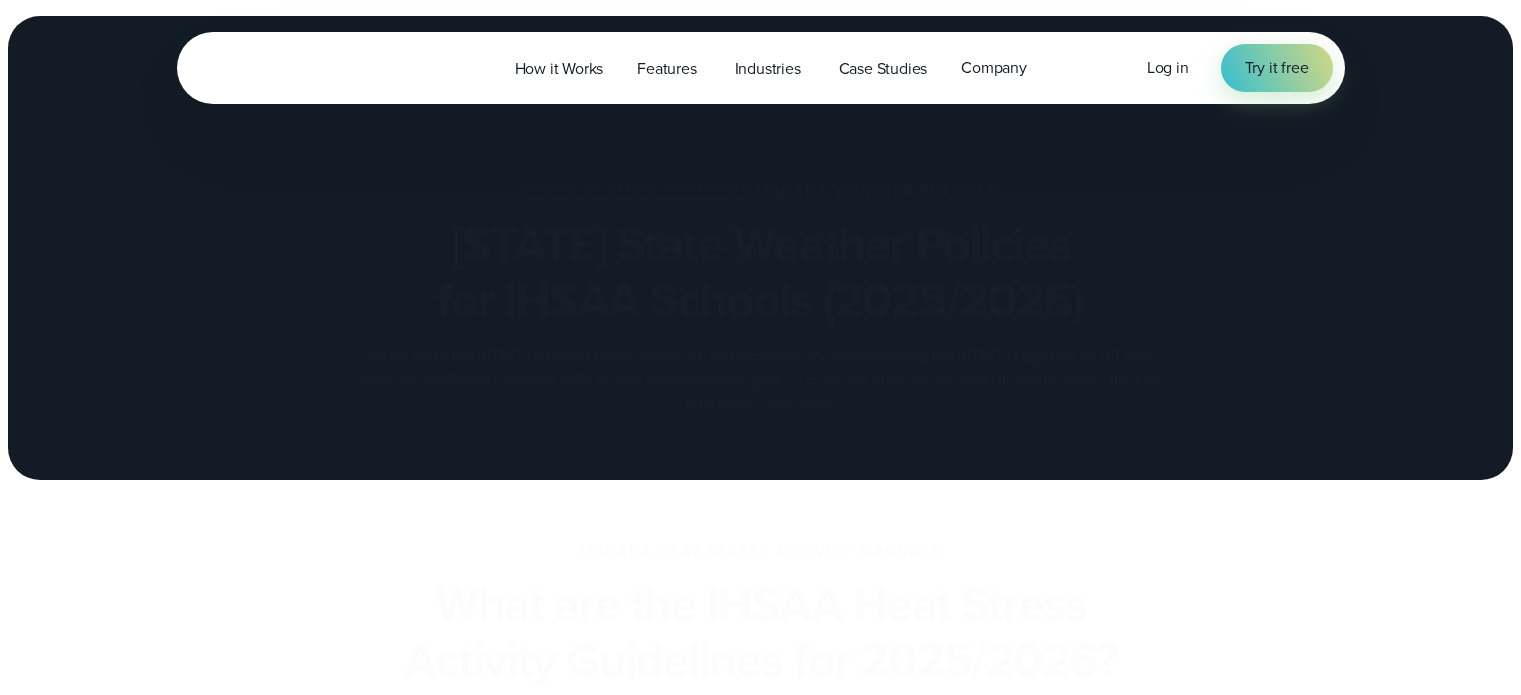 scroll, scrollTop: 300, scrollLeft: 0, axis: vertical 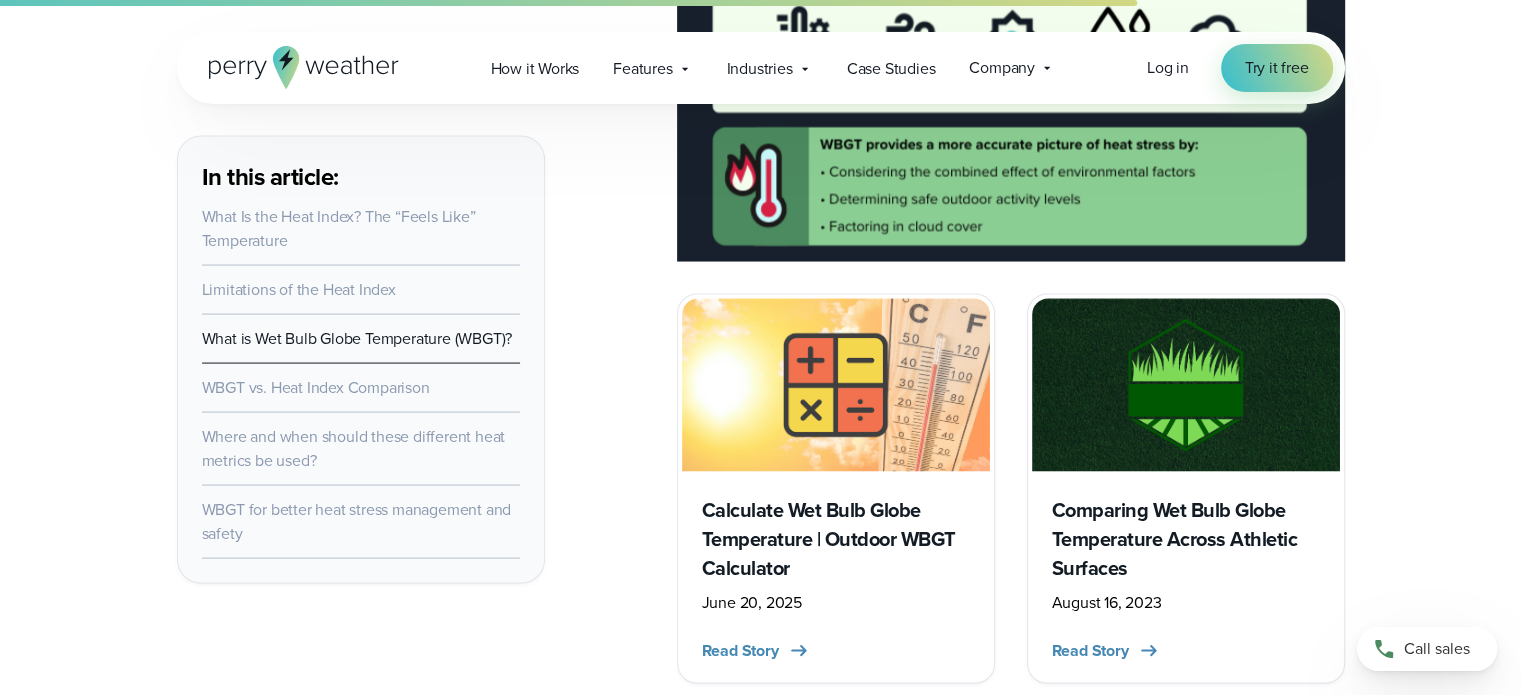 click on "Calculate Wet Bulb Globe Temperature | Outdoor WBGT Calculator" at bounding box center [836, 539] 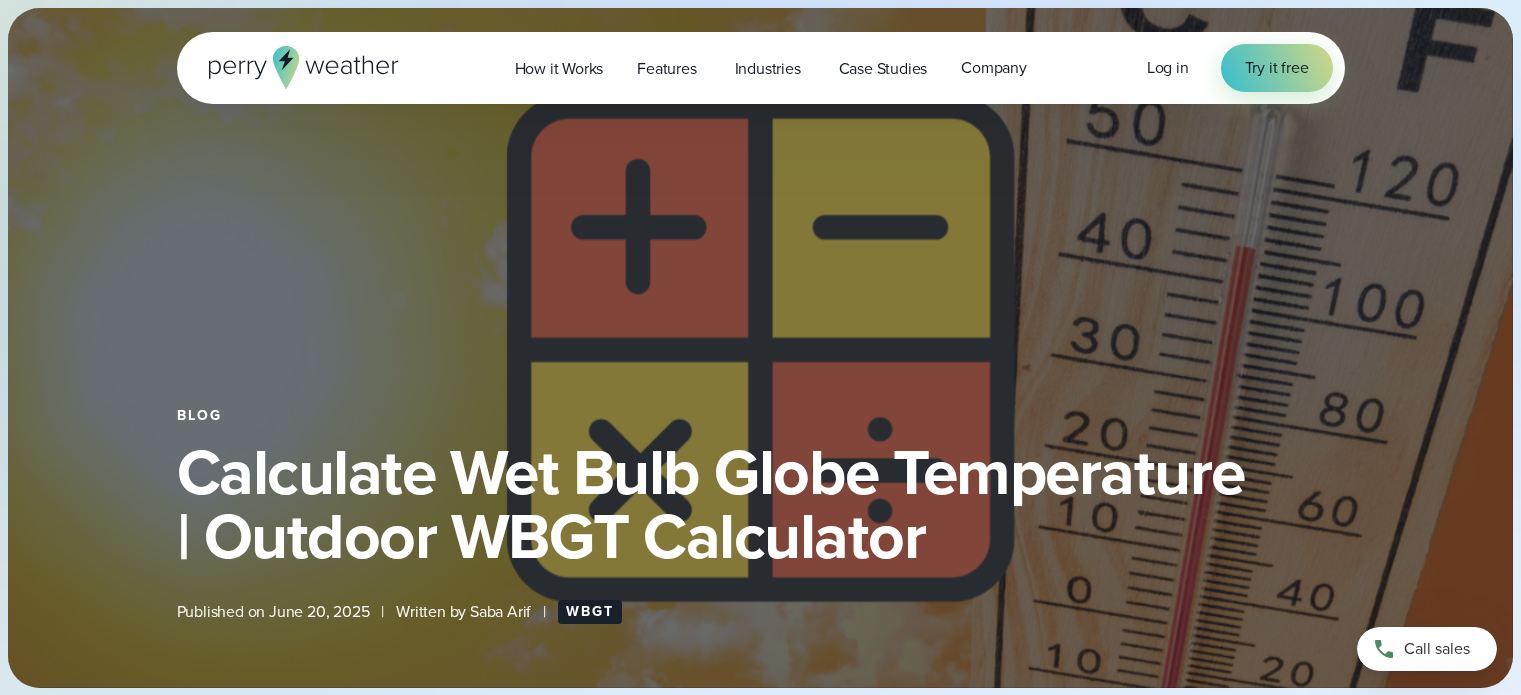 select on "***" 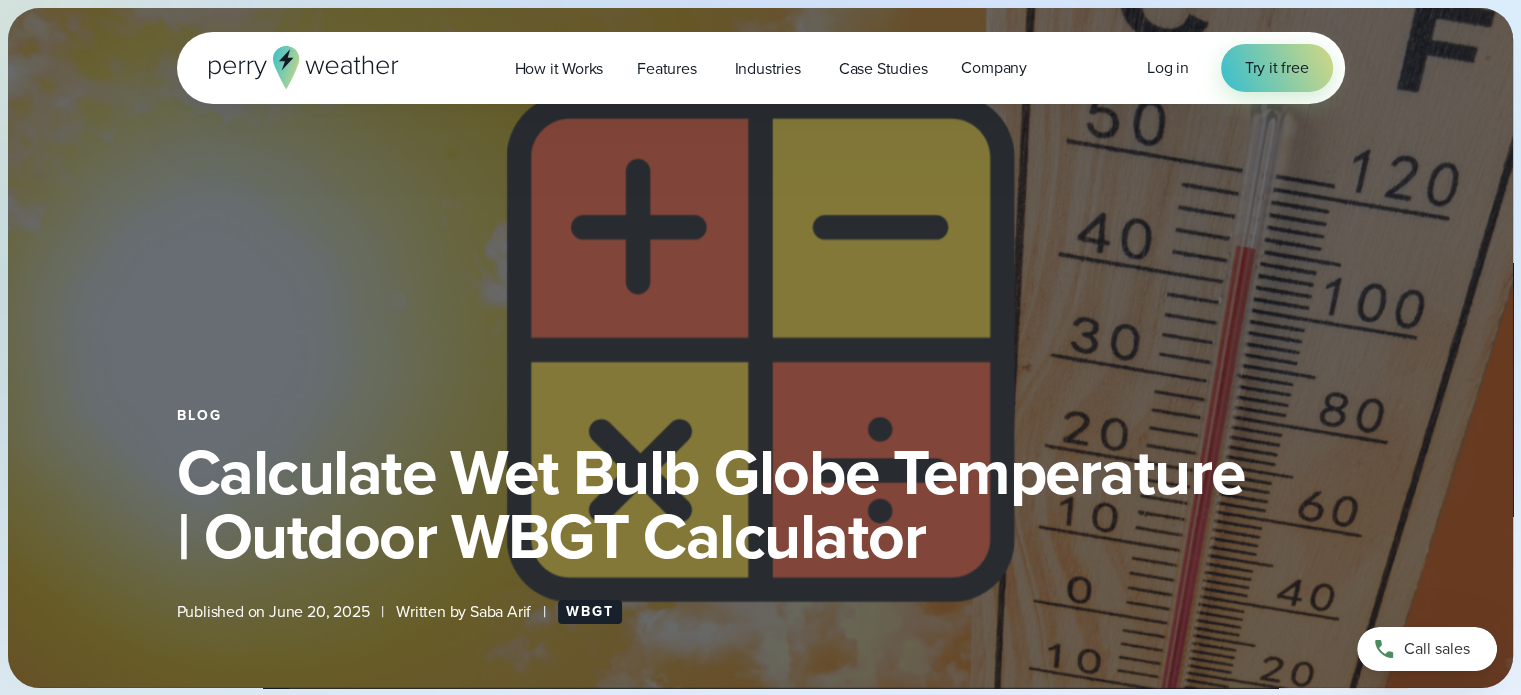 type on "*******" 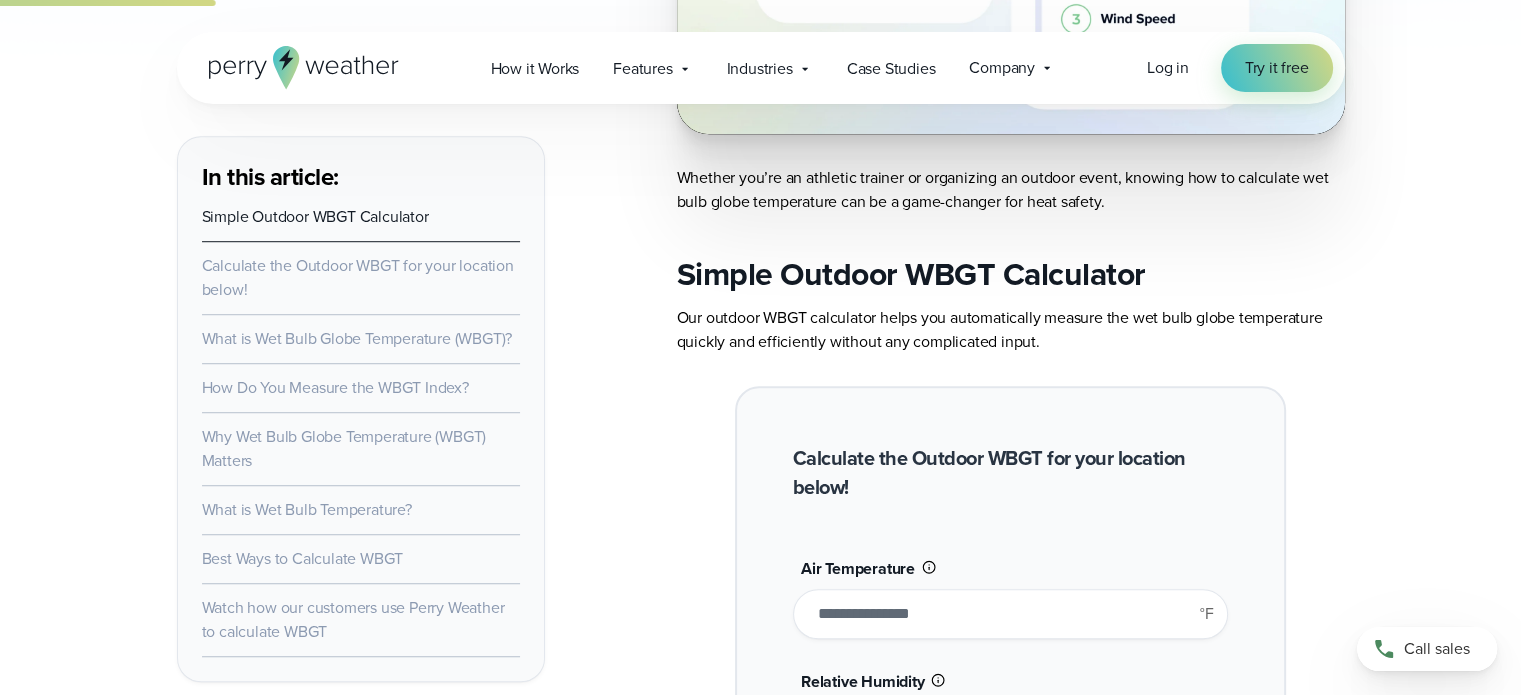 scroll, scrollTop: 1500, scrollLeft: 0, axis: vertical 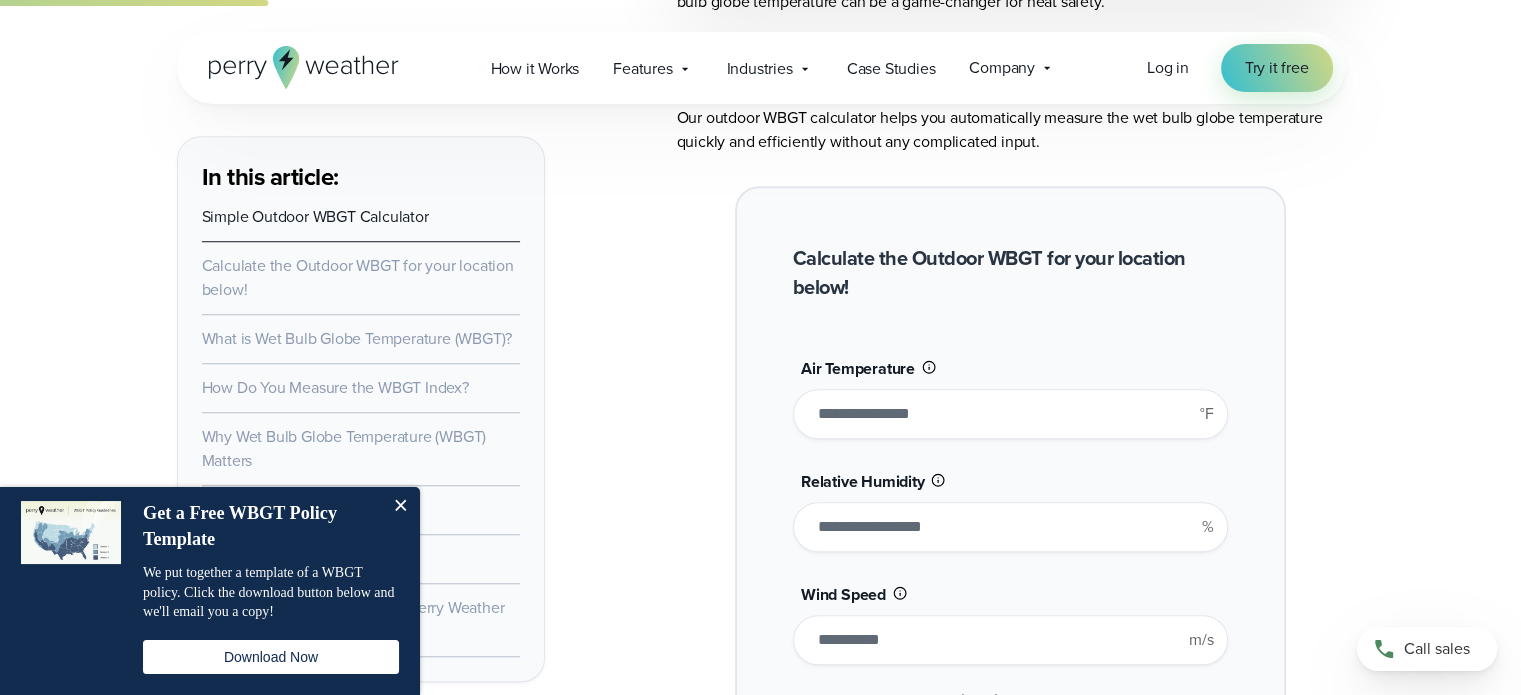 click on "**" at bounding box center [1010, 414] 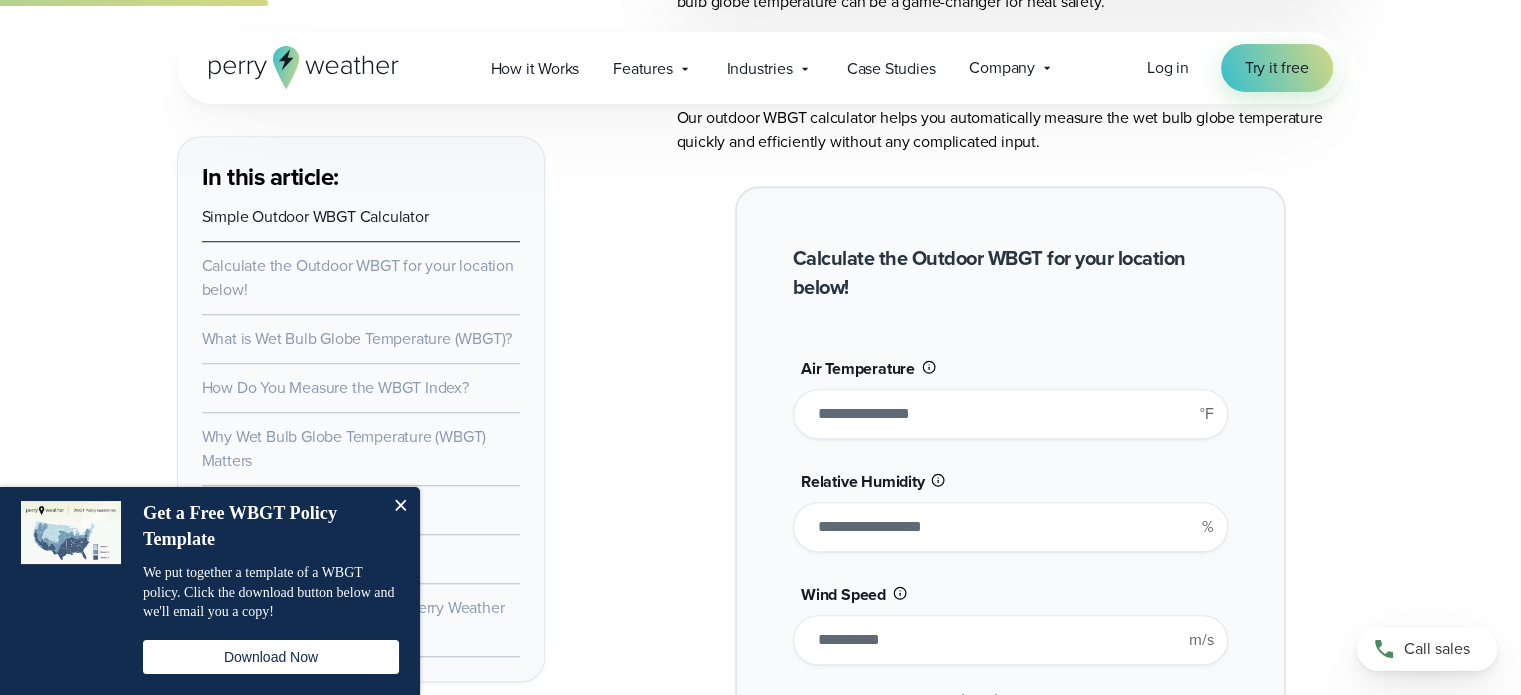 type on "**" 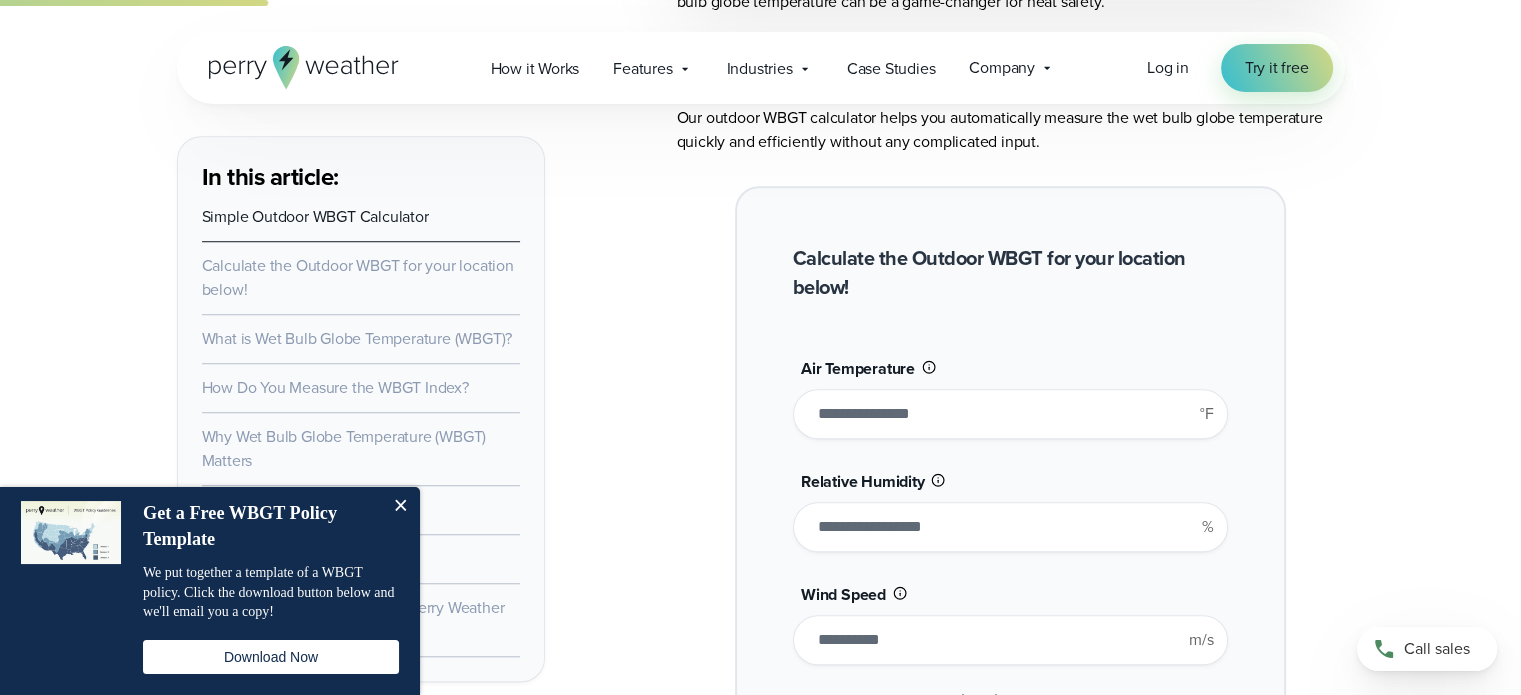type on "*******" 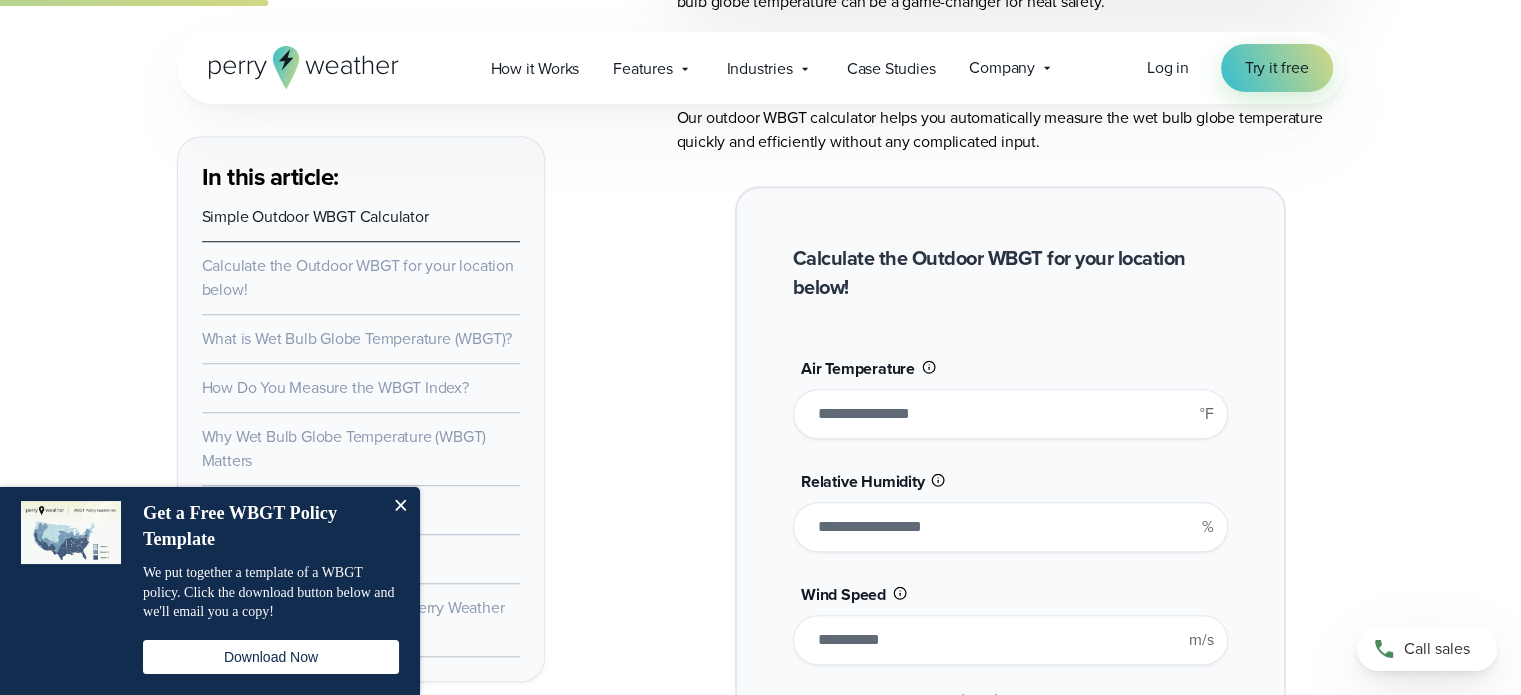 type on "*" 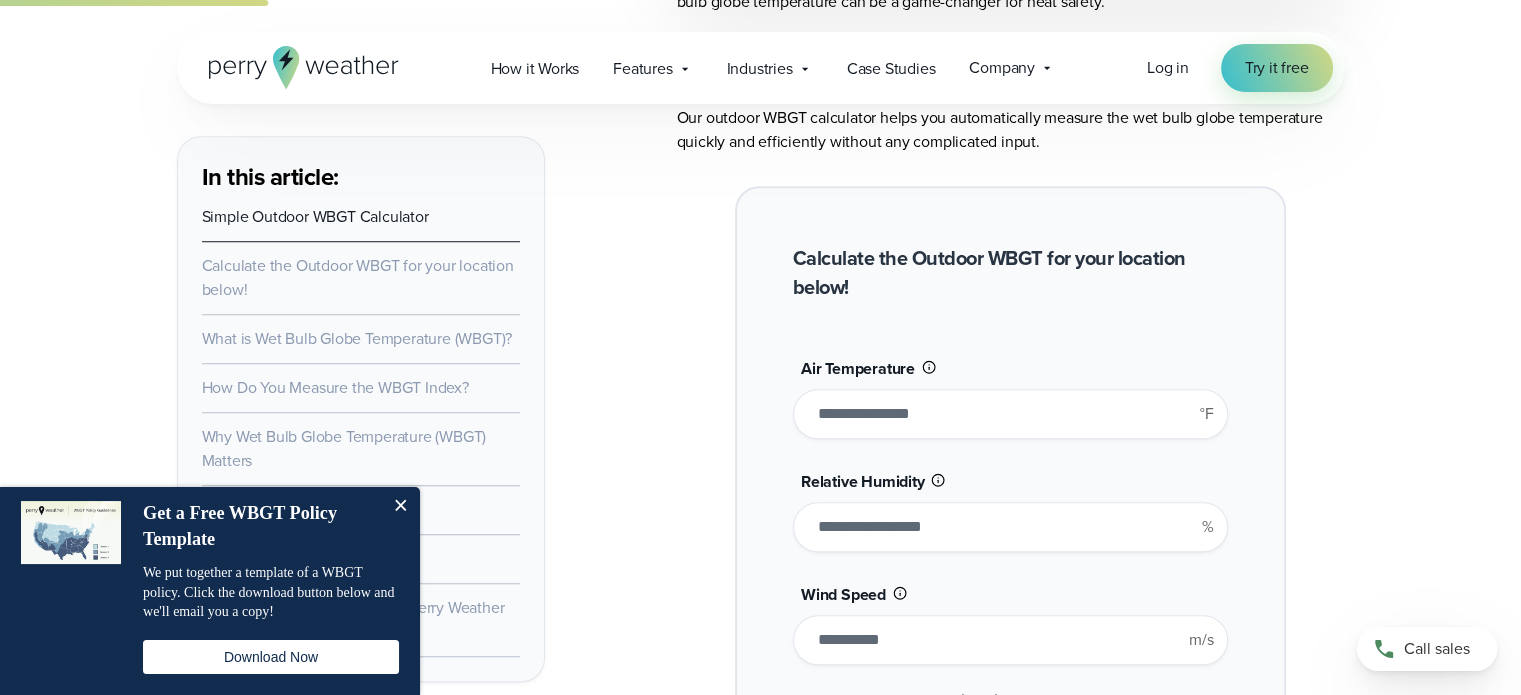 type on "*******" 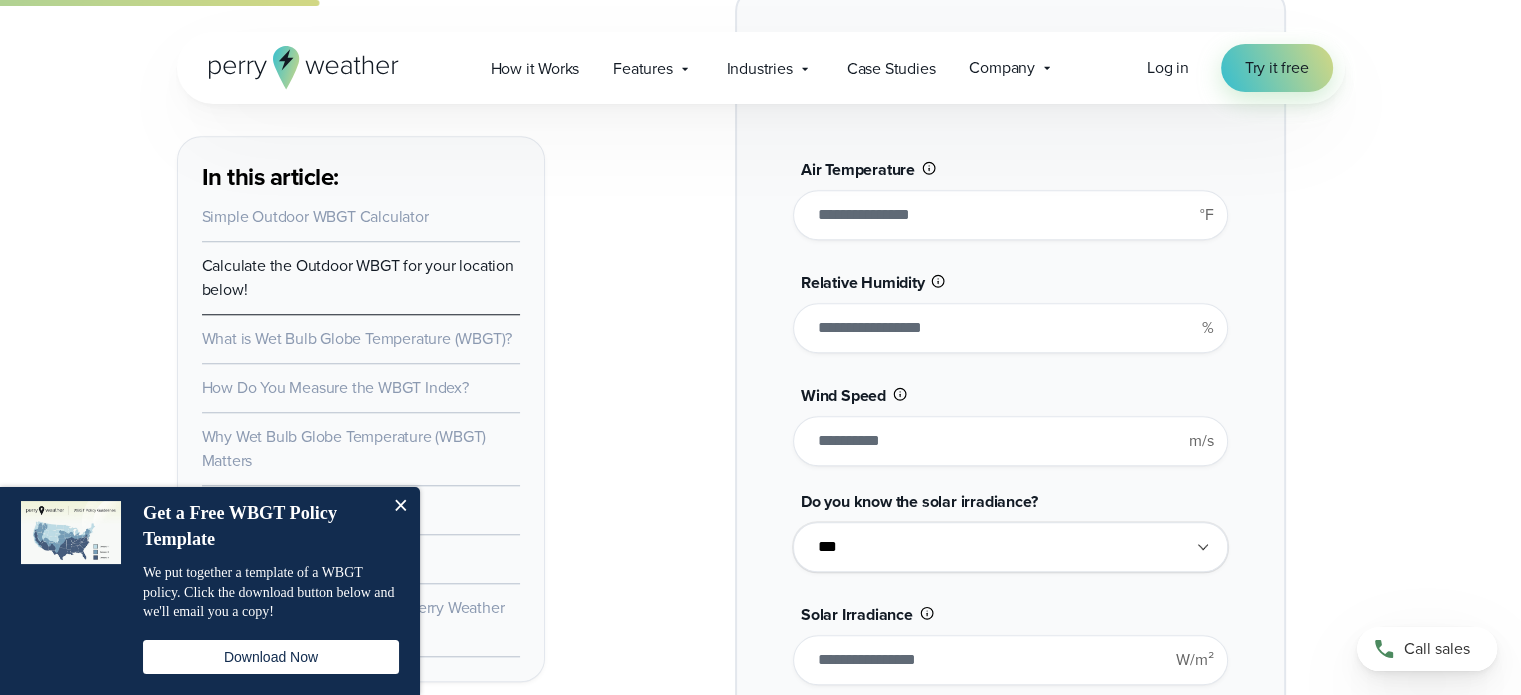 scroll, scrollTop: 1700, scrollLeft: 0, axis: vertical 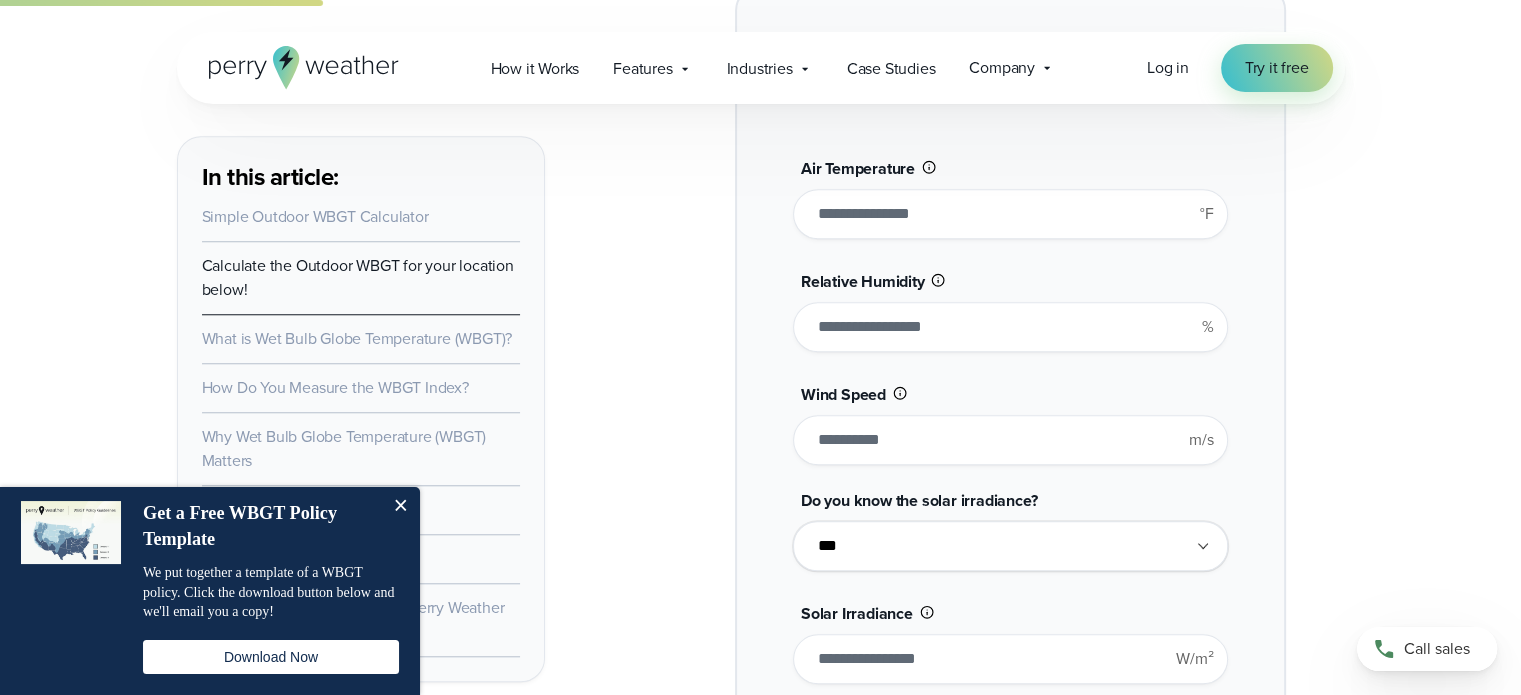 type on "****" 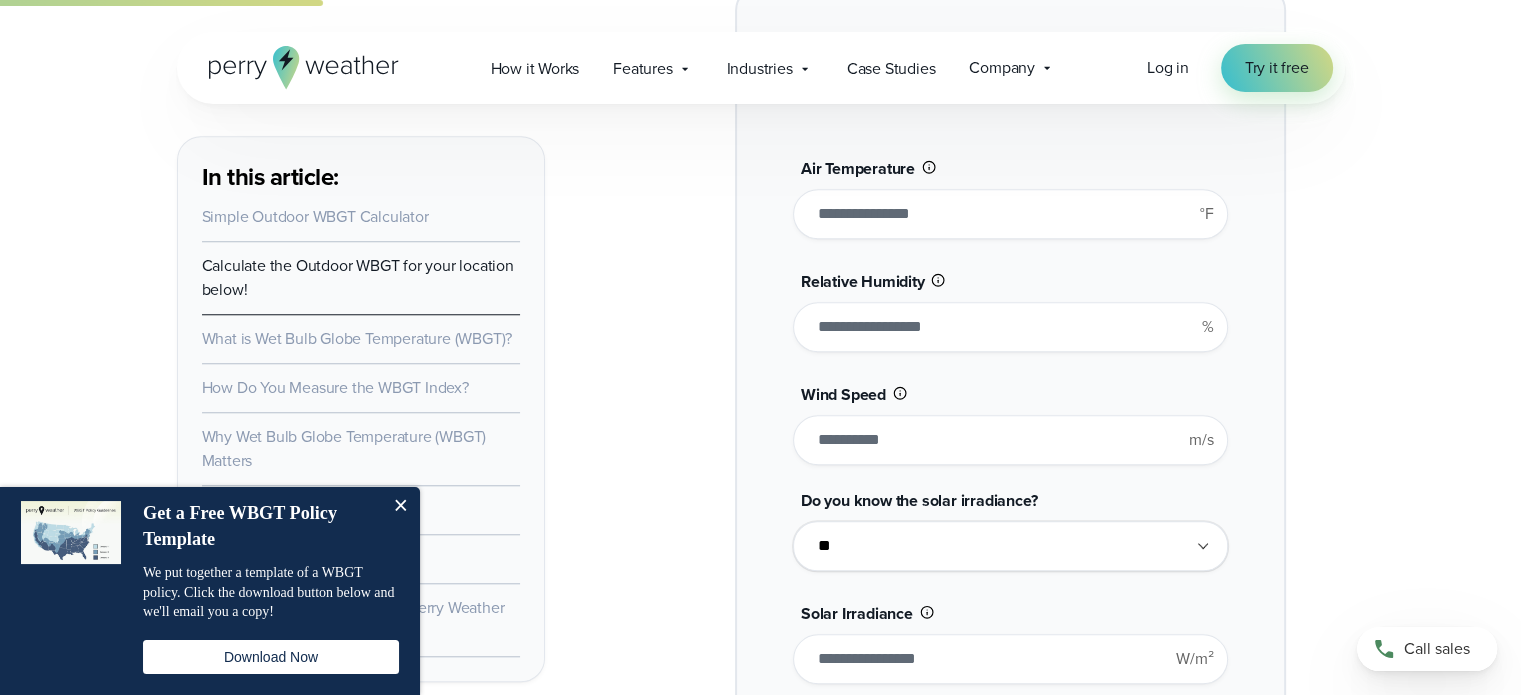 click on "**********" at bounding box center [1010, 546] 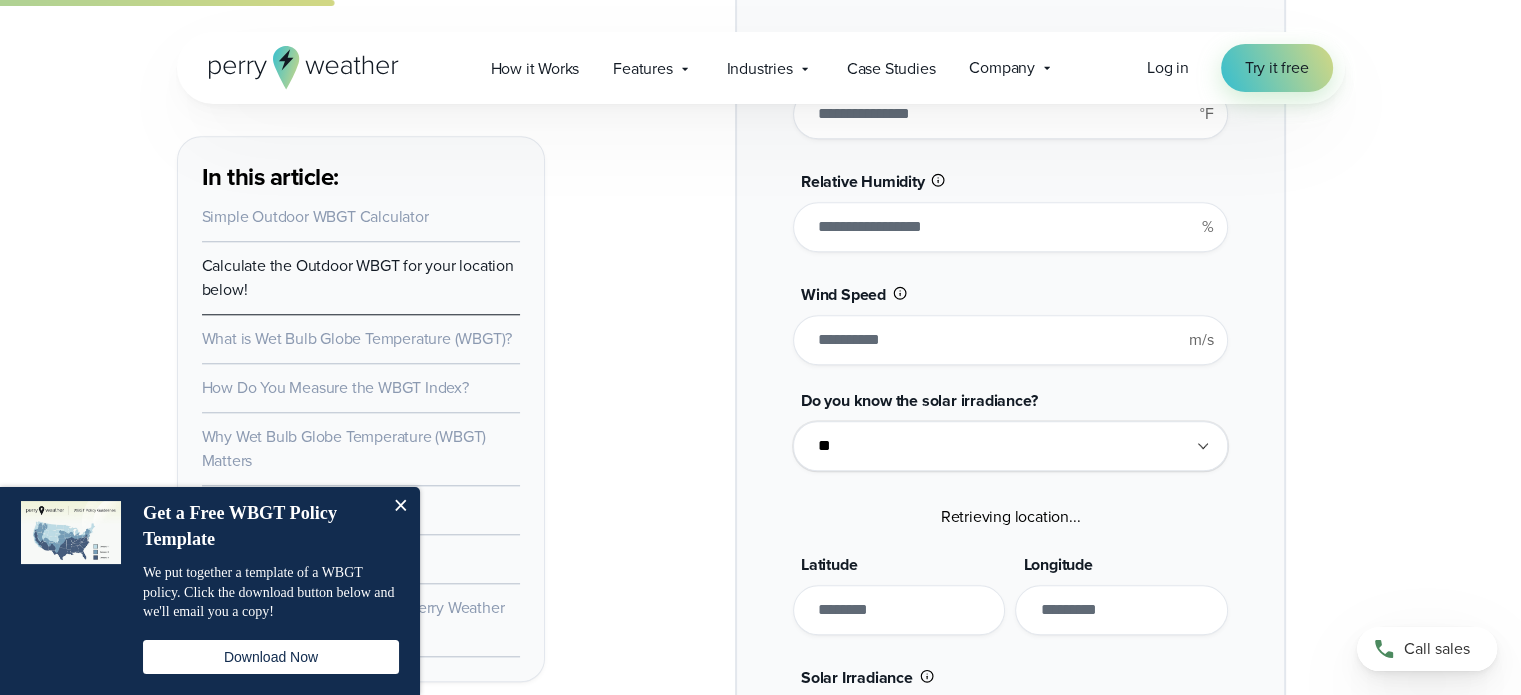 scroll, scrollTop: 1900, scrollLeft: 0, axis: vertical 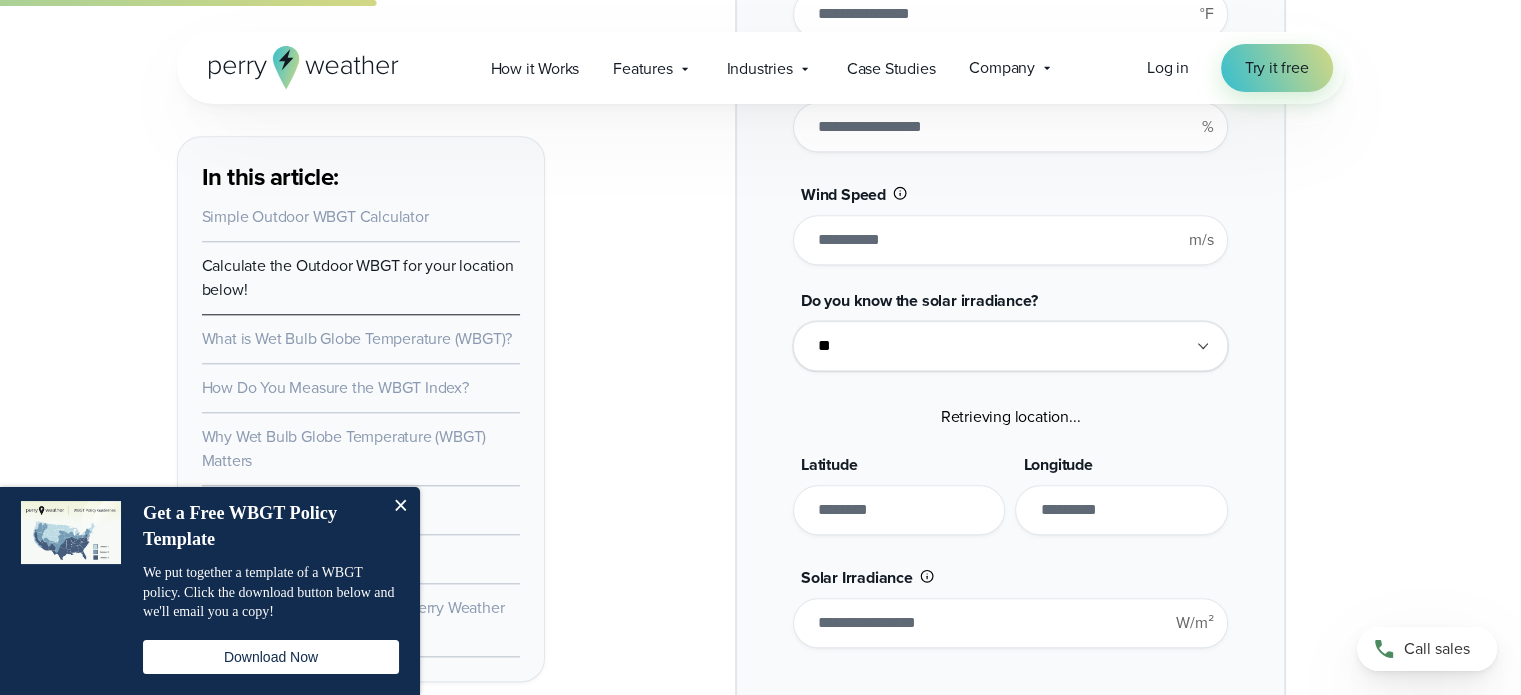 click on "**********" at bounding box center (1010, 346) 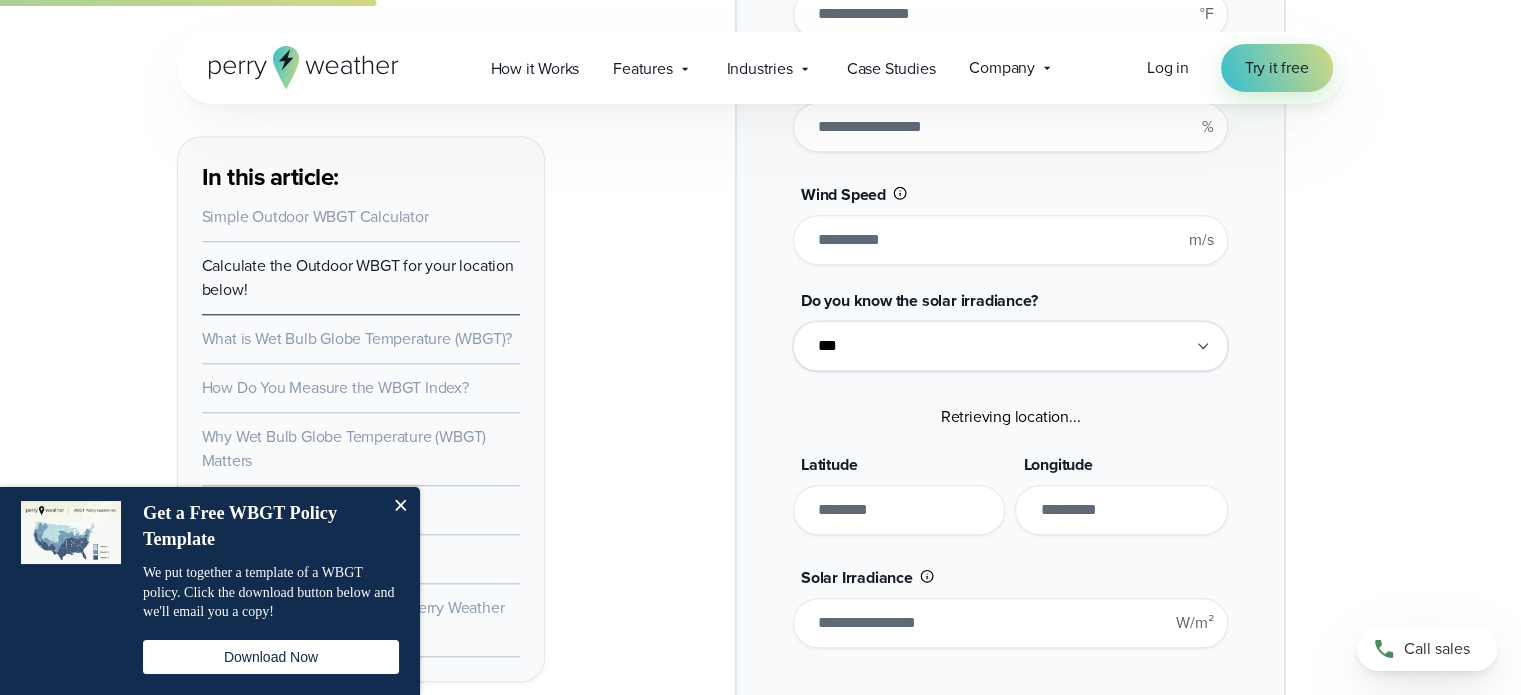 click on "**********" at bounding box center [1010, 346] 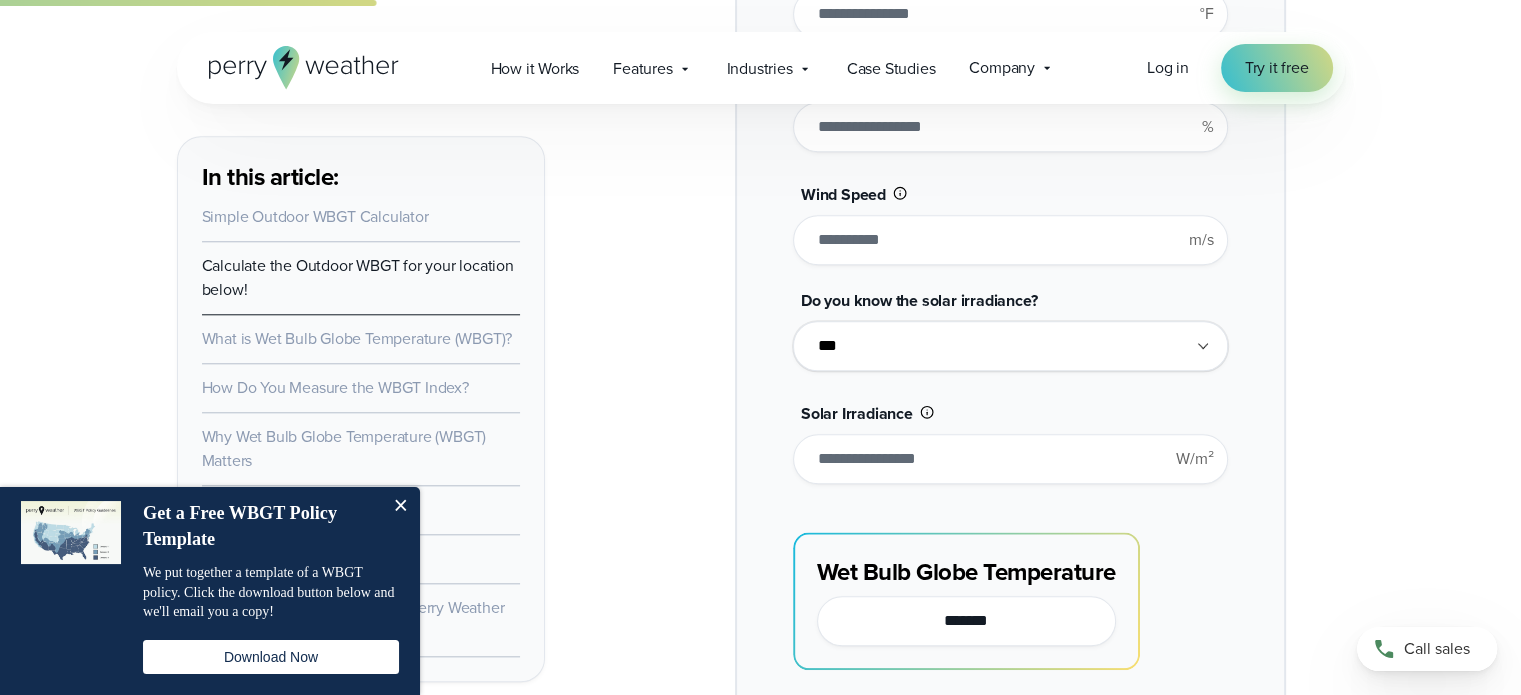 click on "**********" at bounding box center (1010, 346) 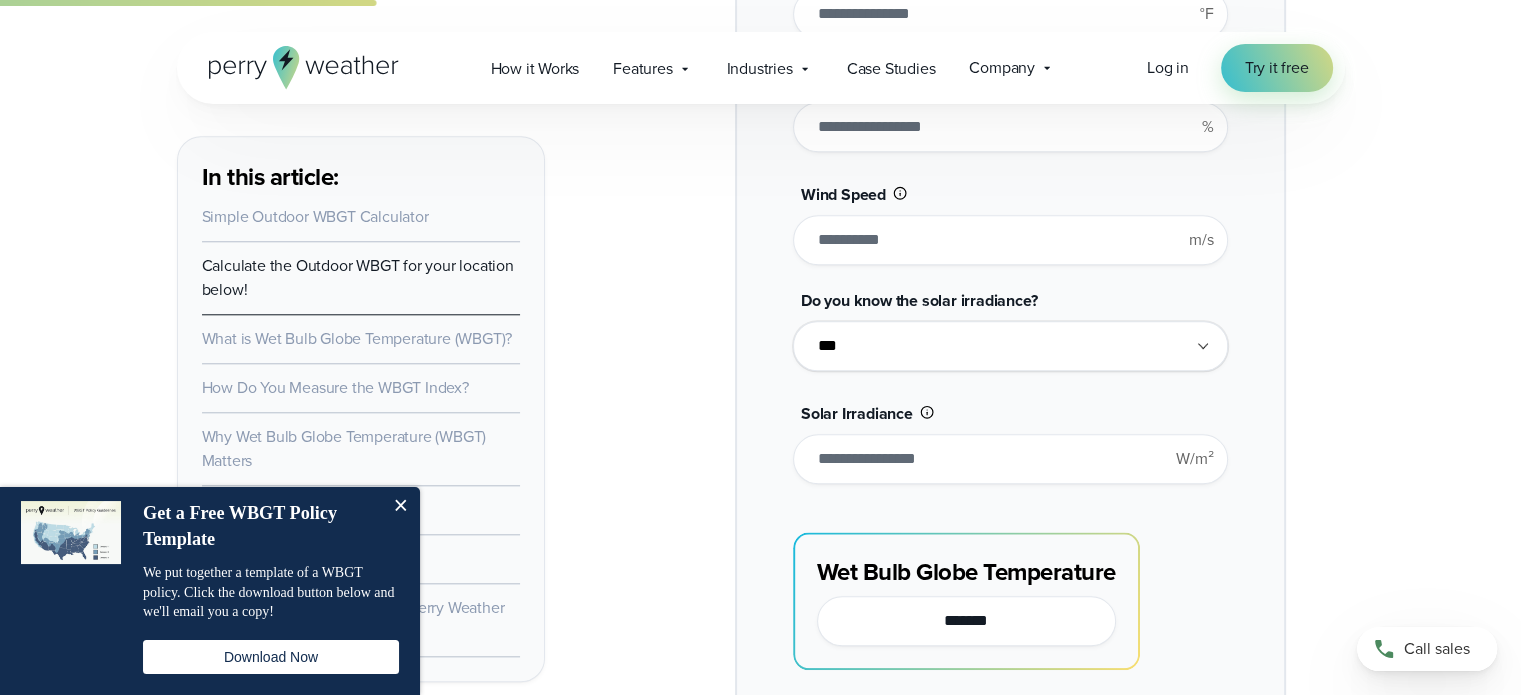 select on "**" 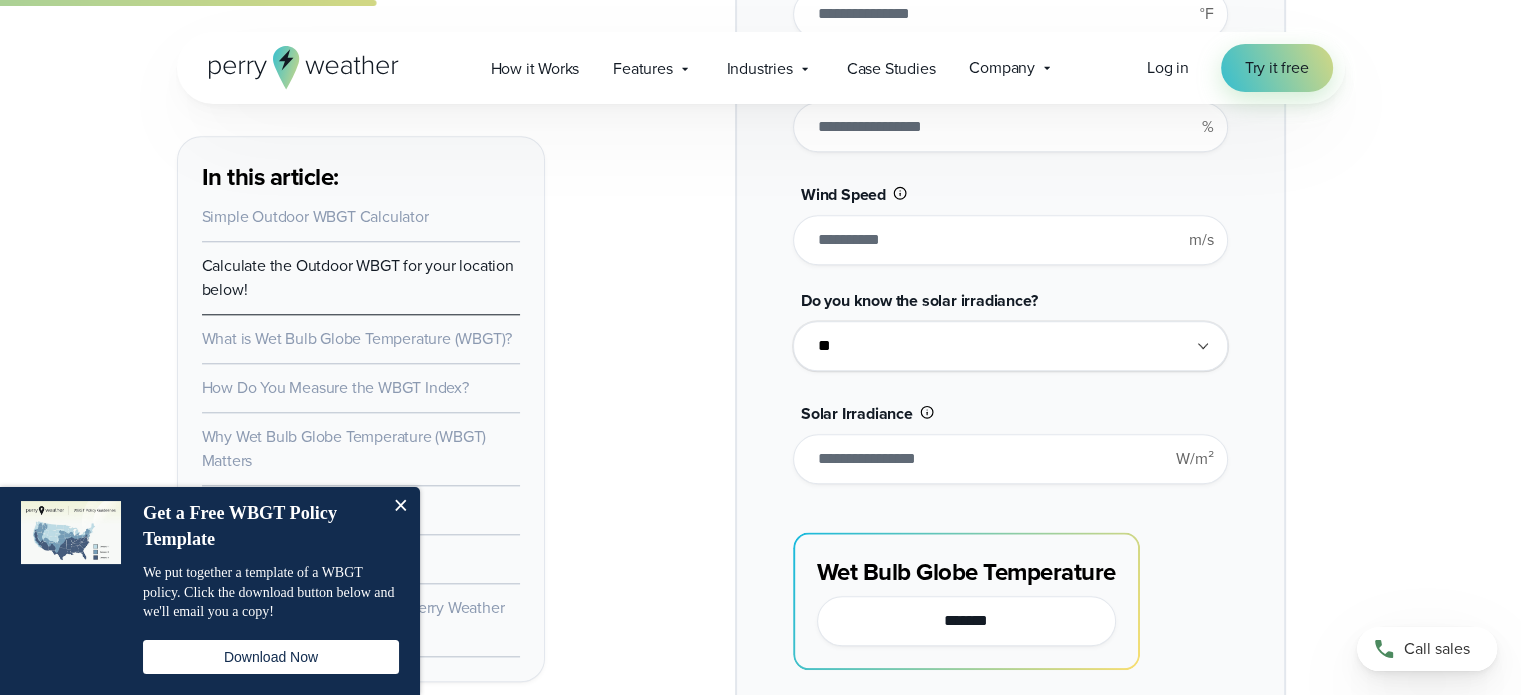 click on "**********" at bounding box center (1010, 346) 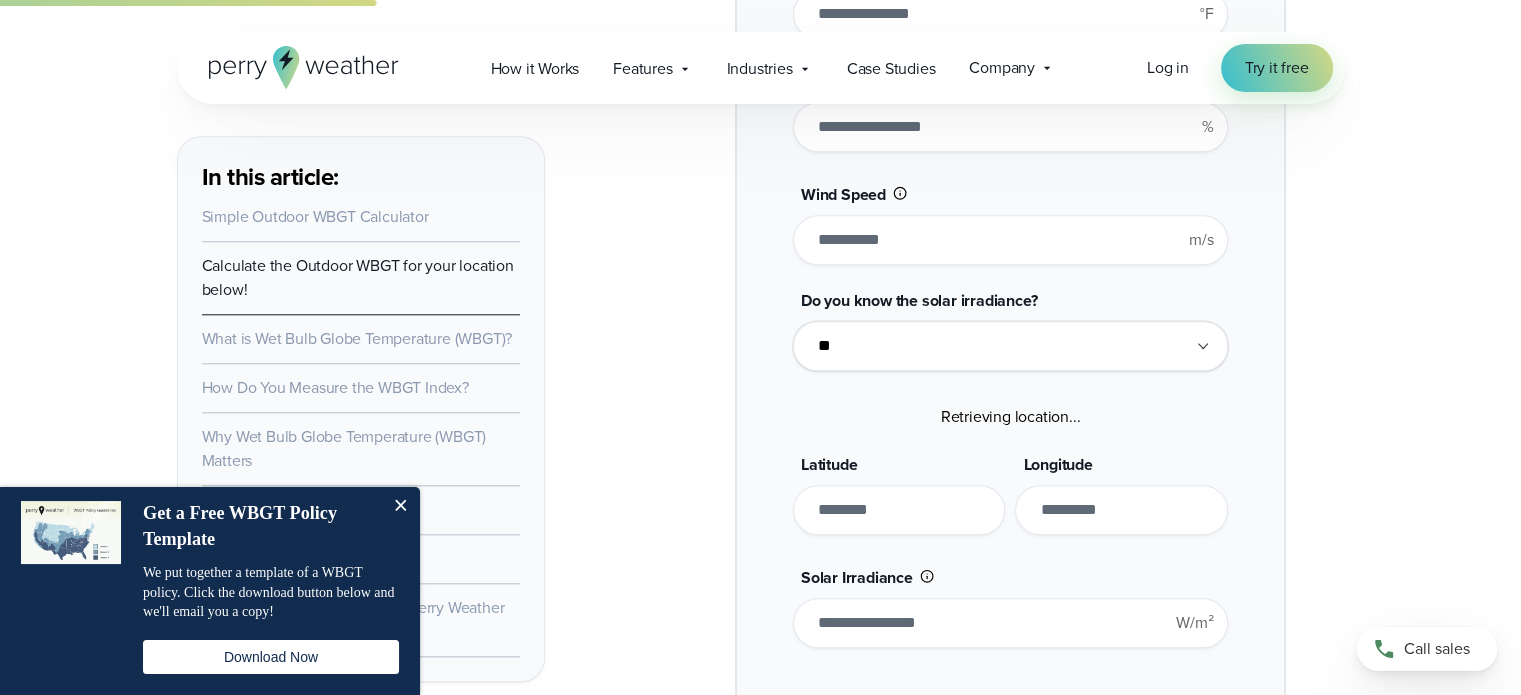 click at bounding box center (899, 510) 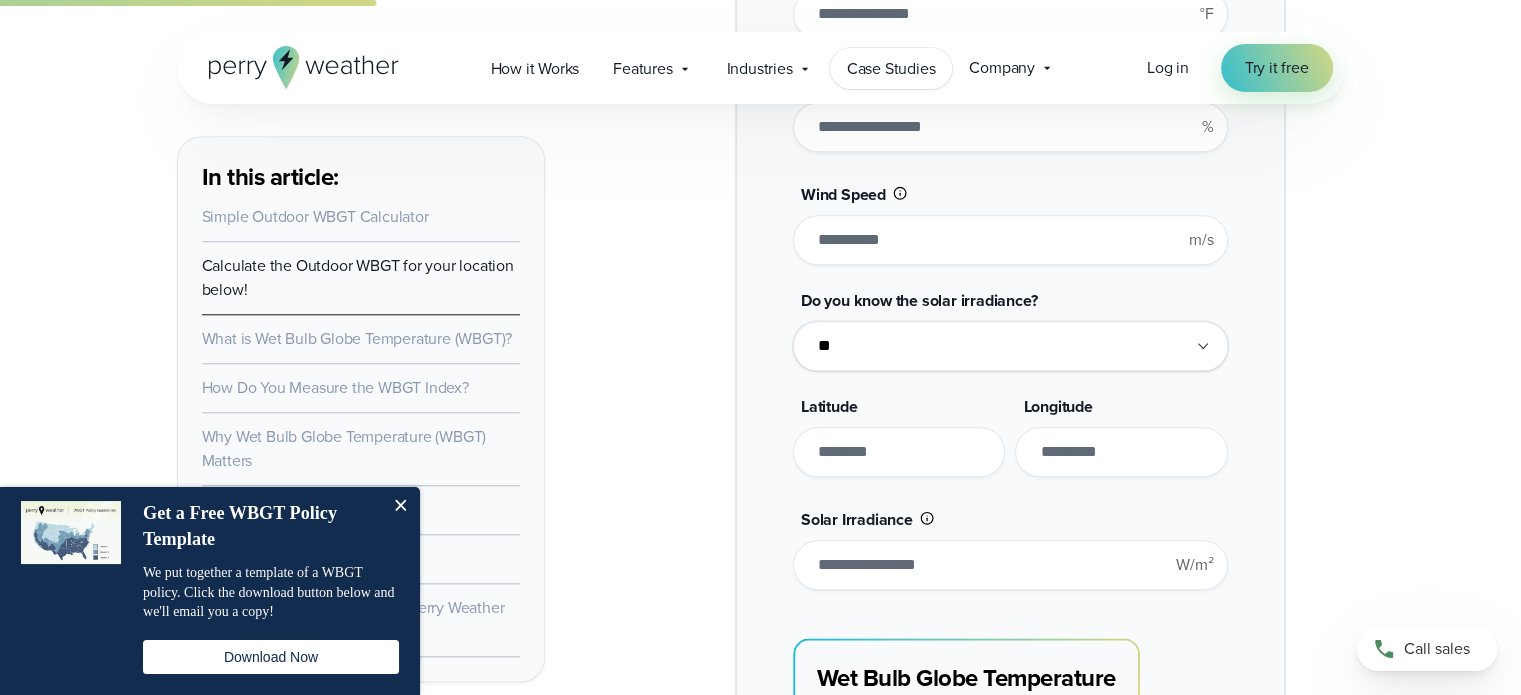 type on "*******" 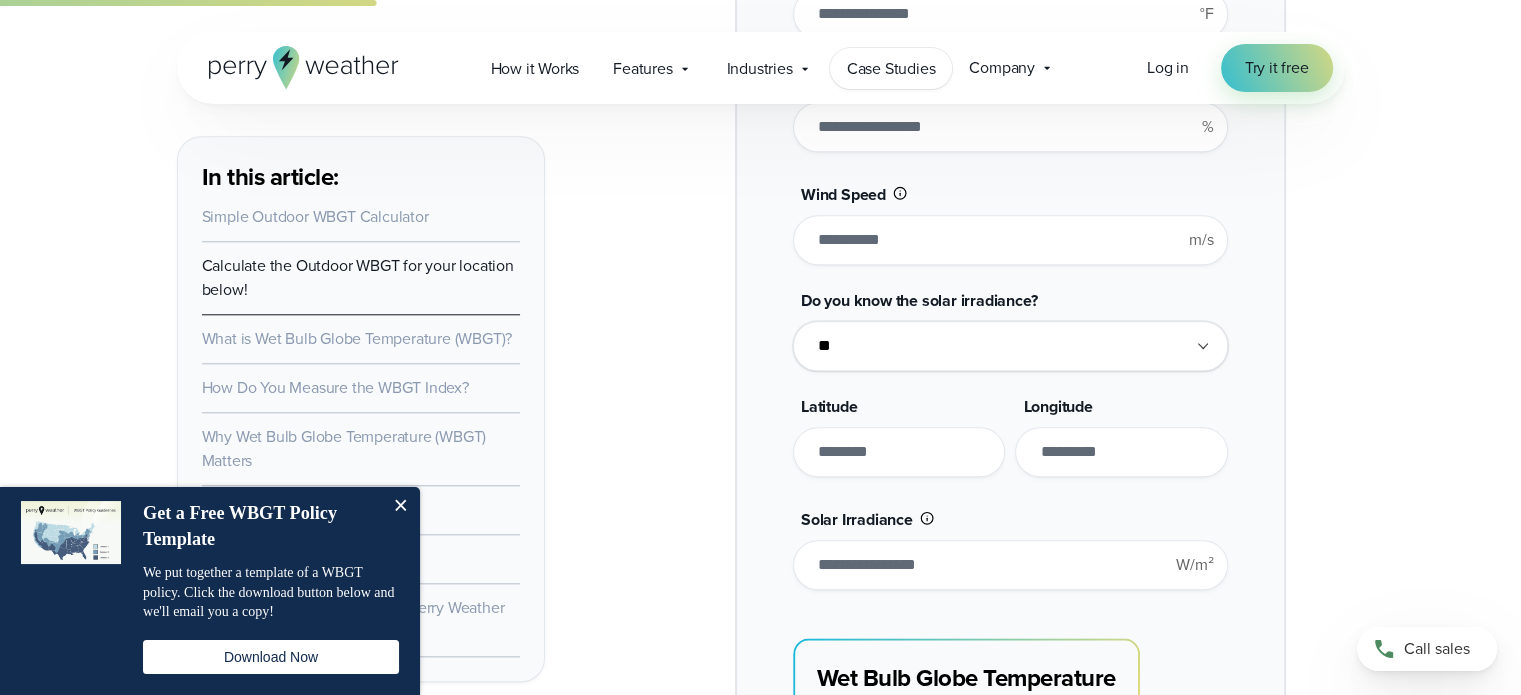 type on "********" 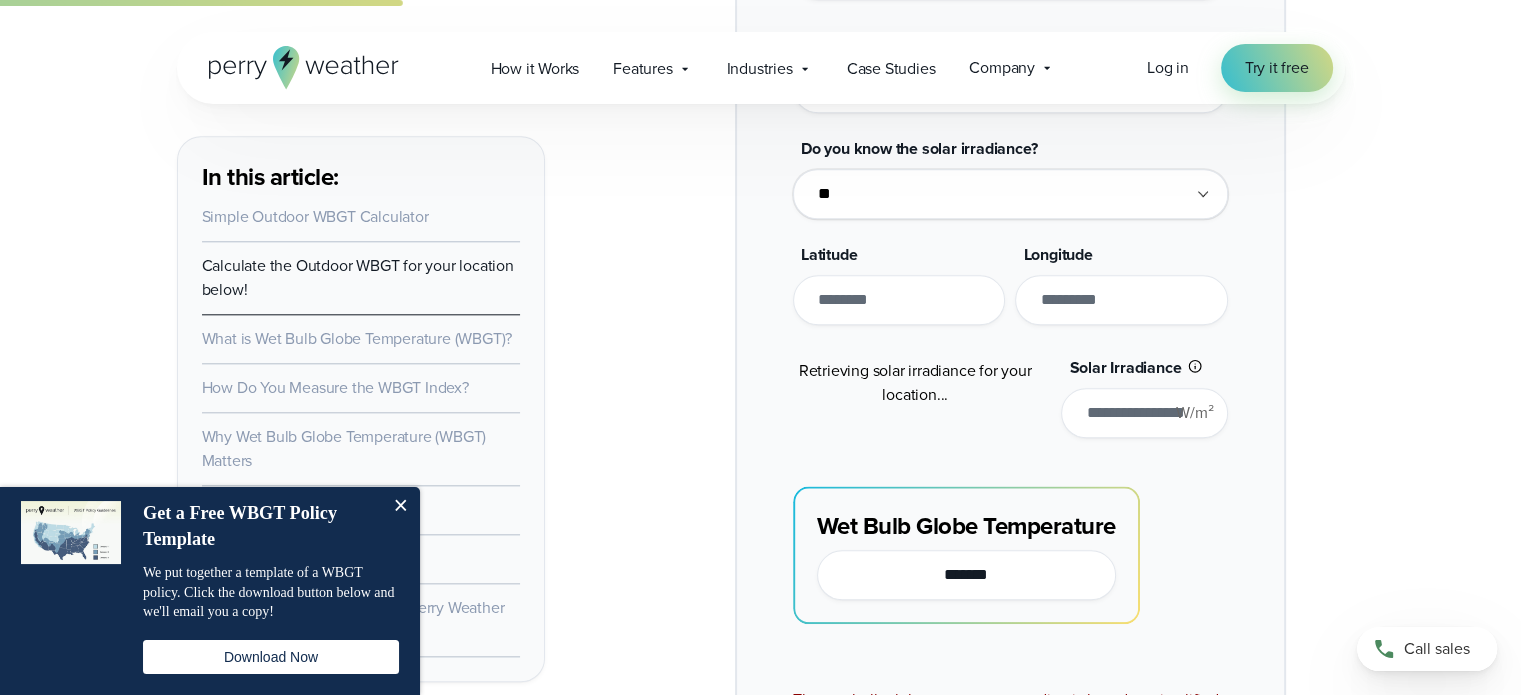 scroll, scrollTop: 2100, scrollLeft: 0, axis: vertical 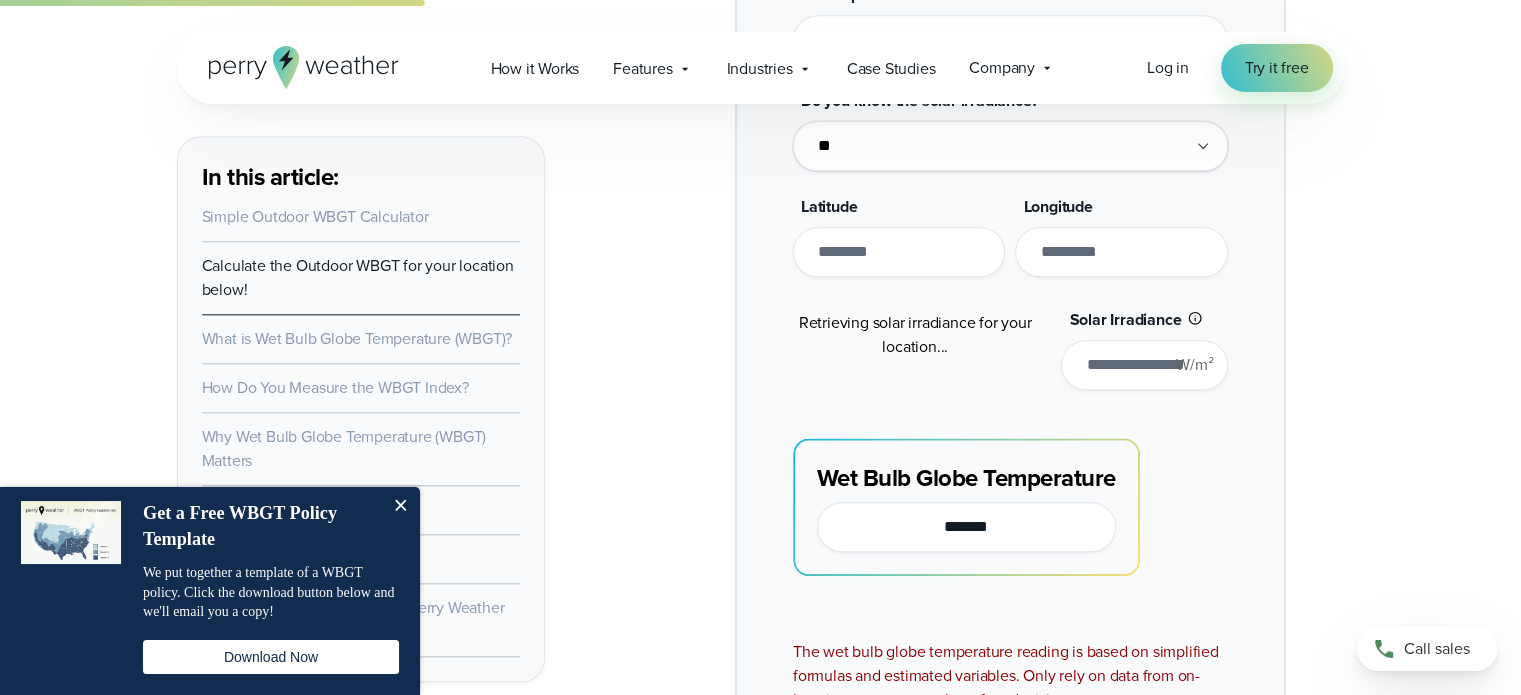 type on "*****" 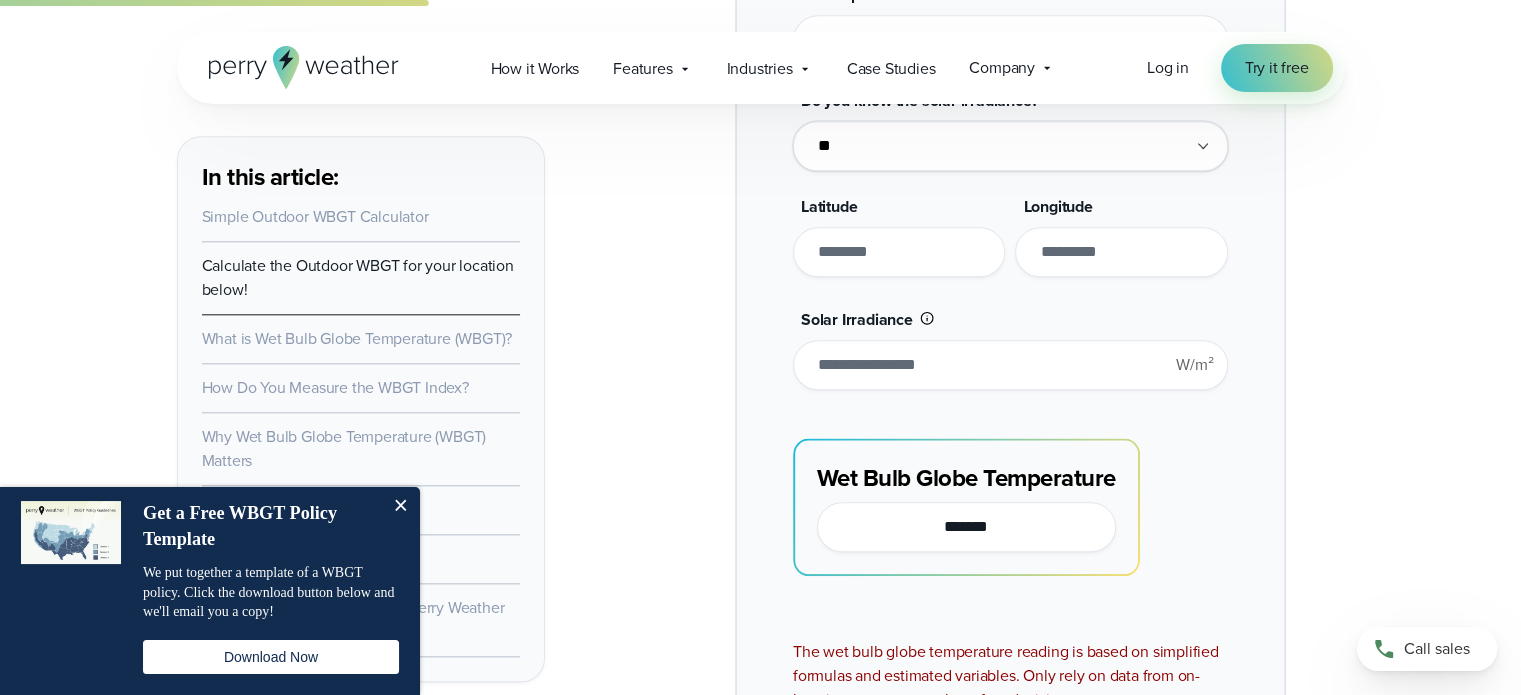 type on "*******" 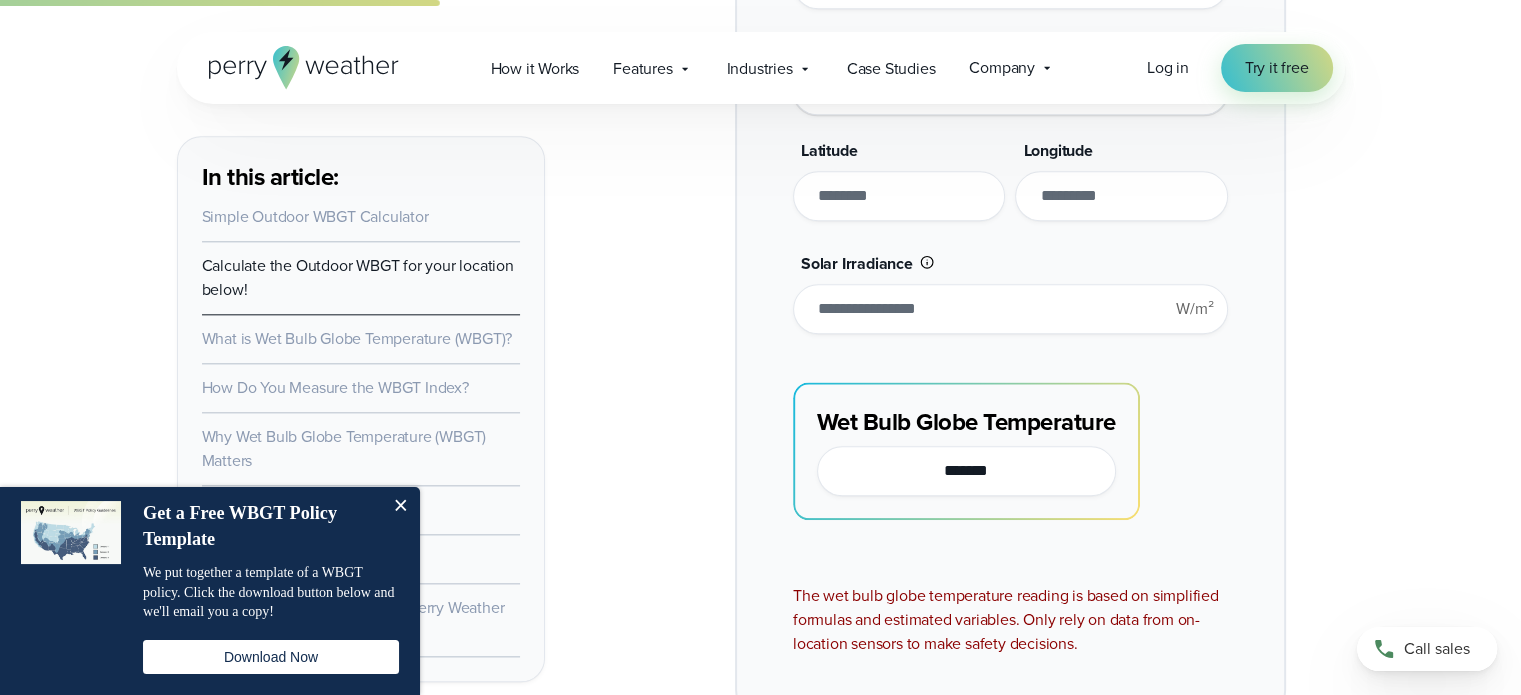 scroll, scrollTop: 2200, scrollLeft: 0, axis: vertical 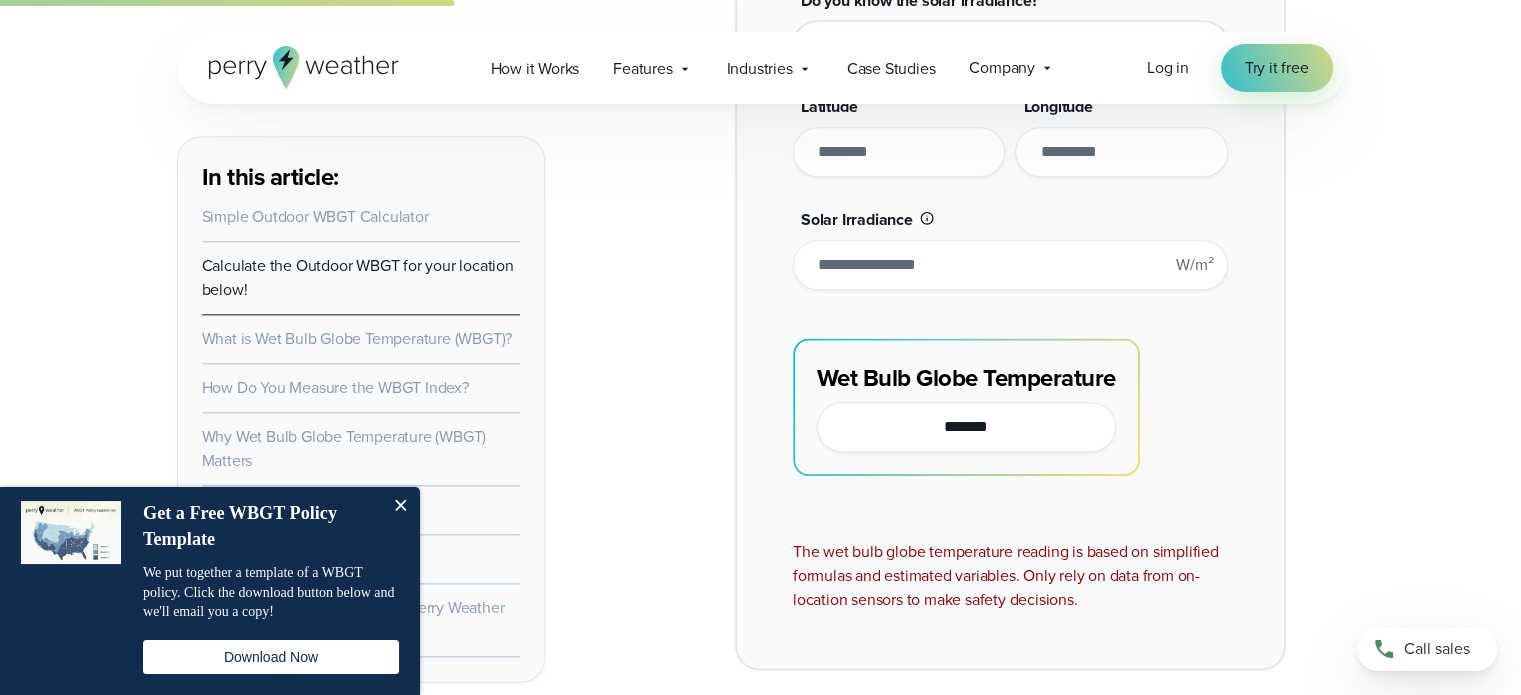 click on "Wet Bulb Globe Temperature *******" at bounding box center (1010, 395) 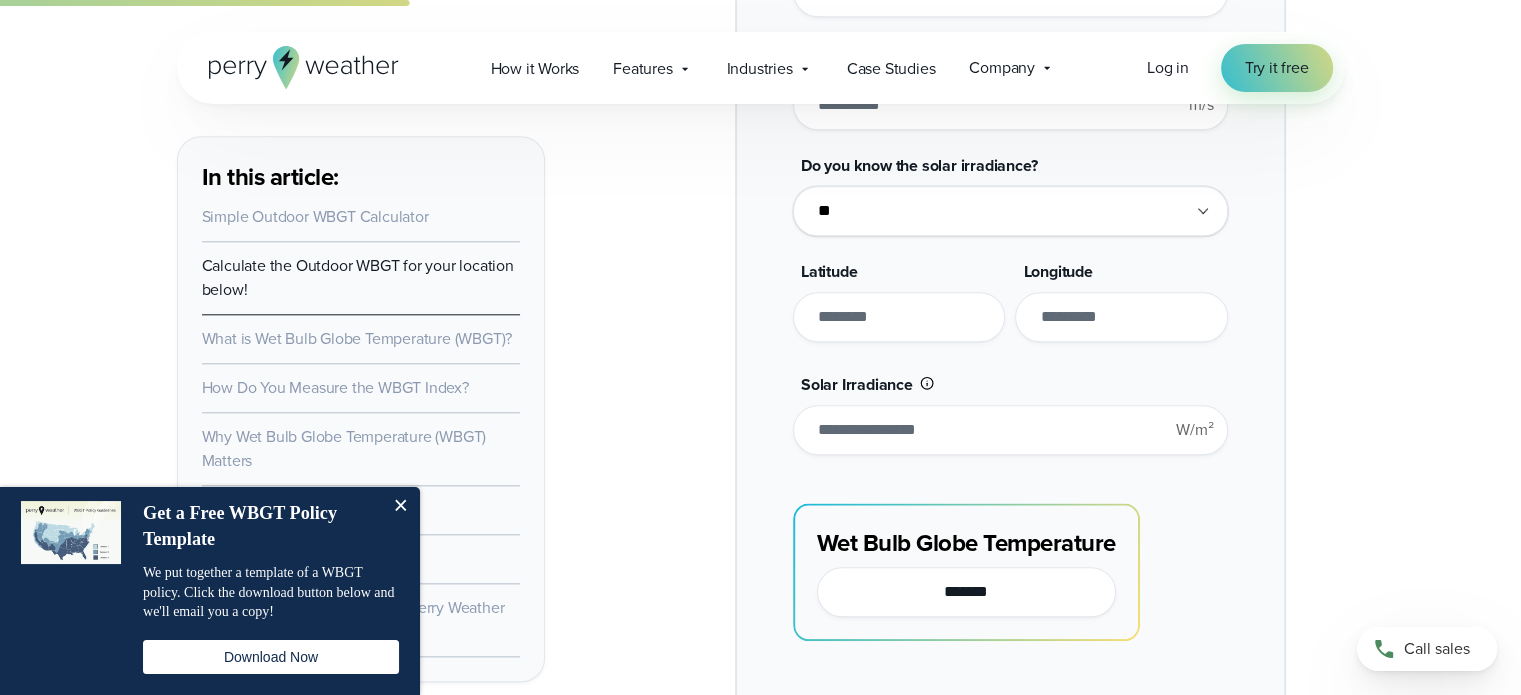scroll, scrollTop: 2000, scrollLeft: 0, axis: vertical 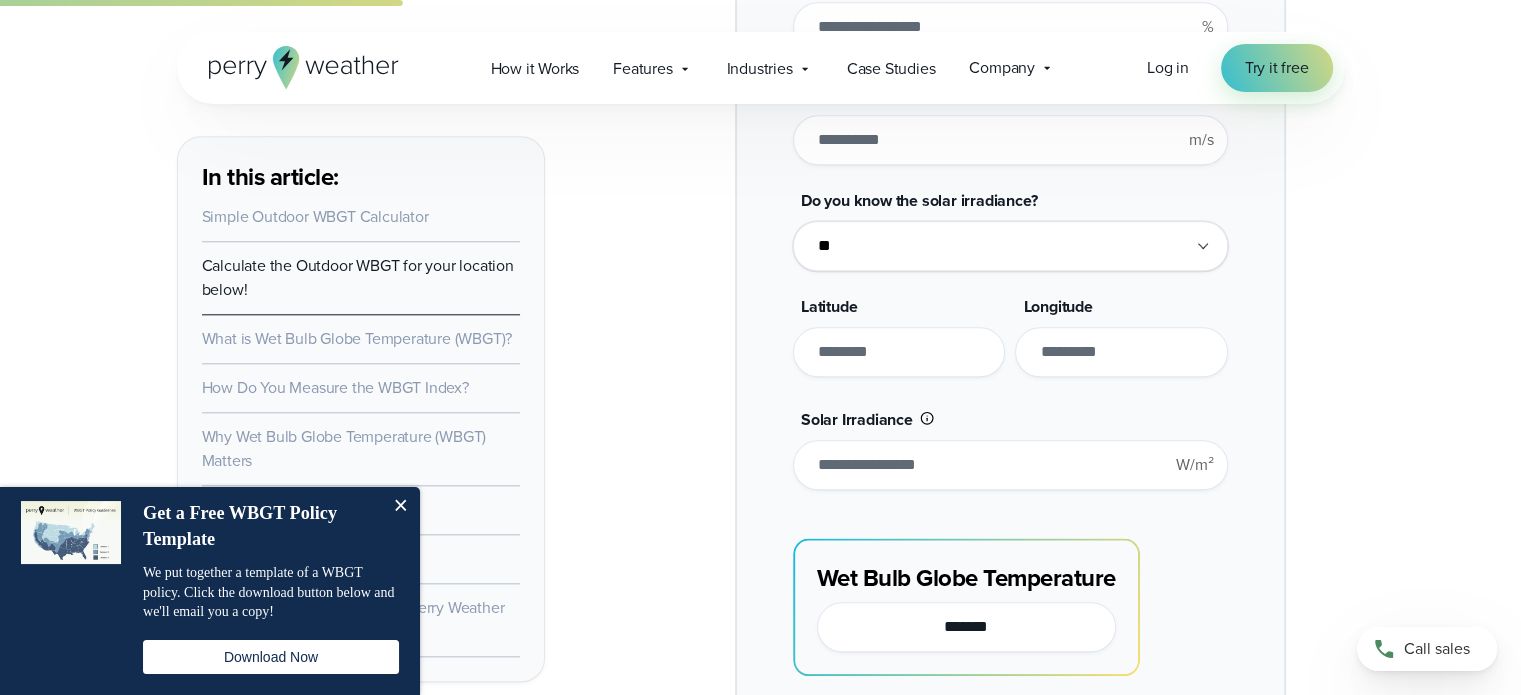 click at bounding box center [400, 507] 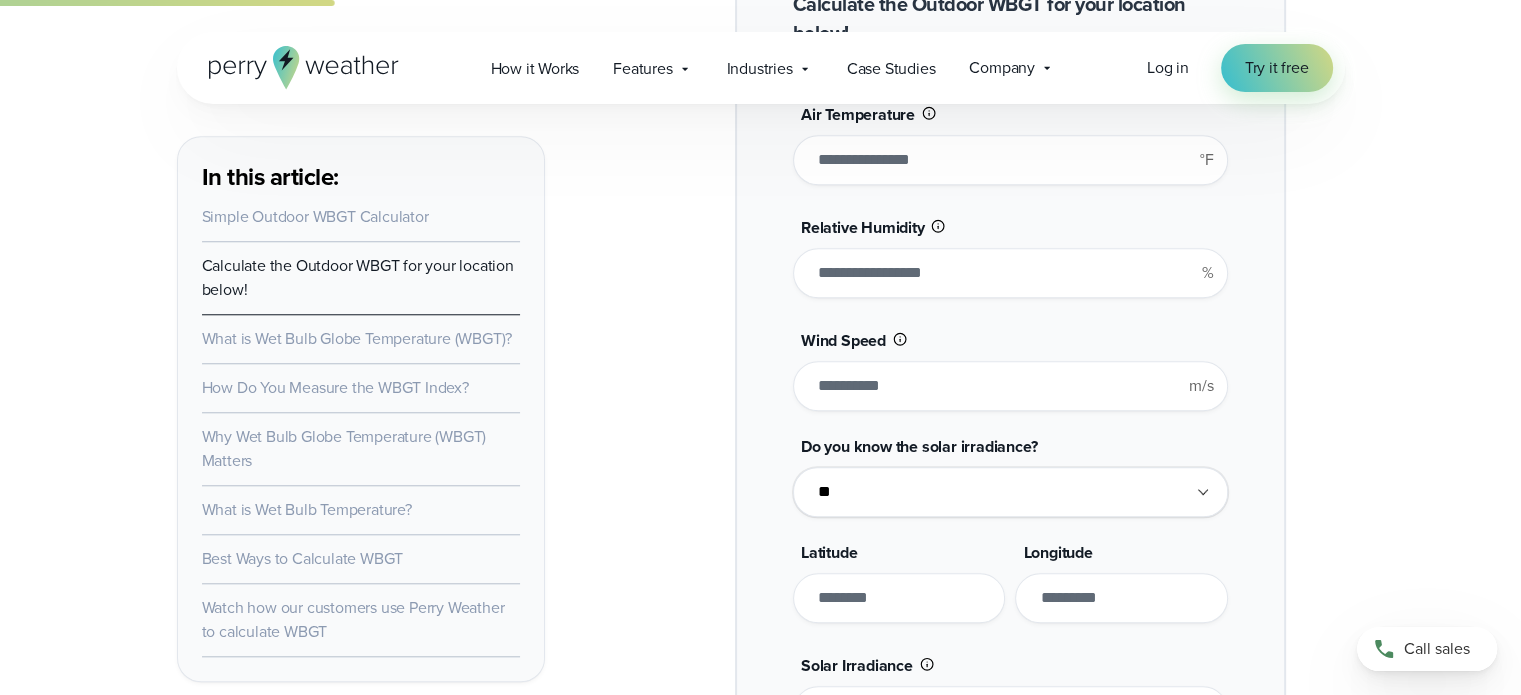scroll, scrollTop: 1800, scrollLeft: 0, axis: vertical 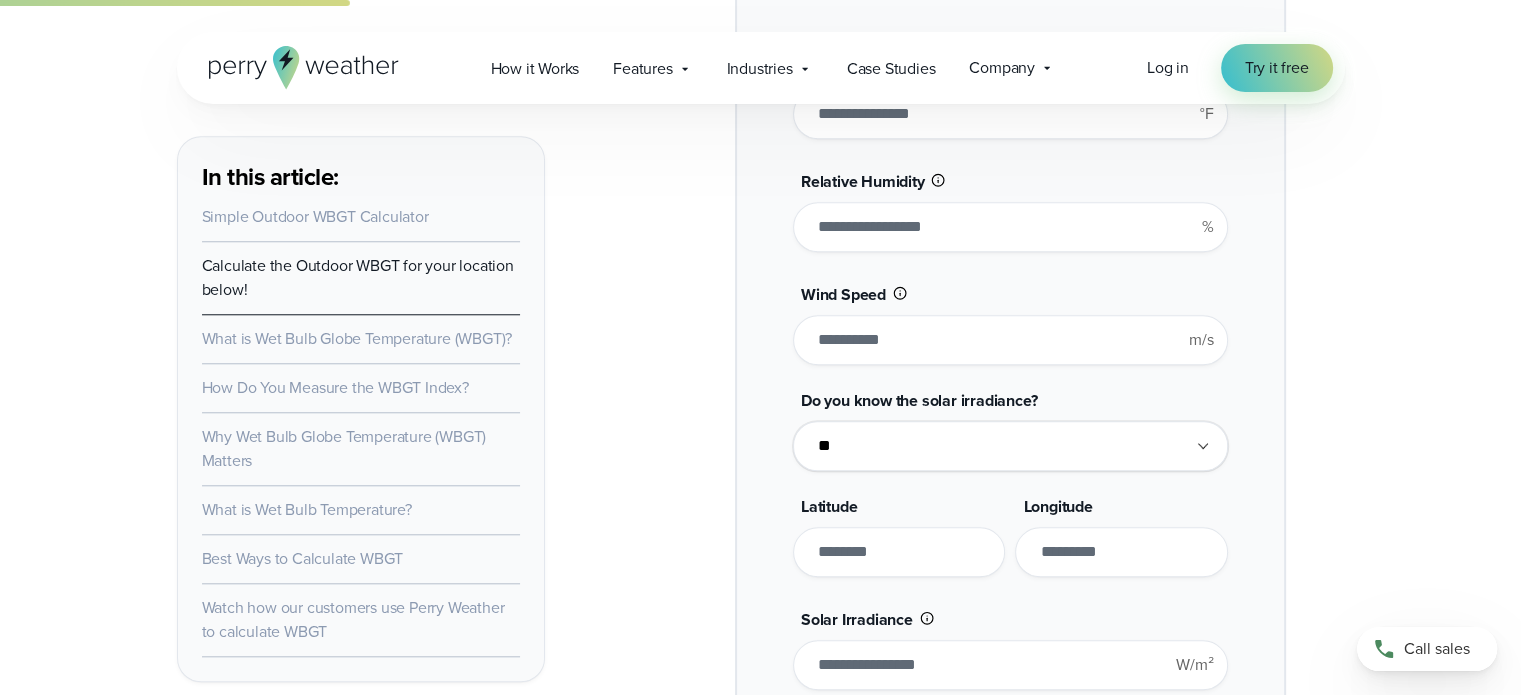 drag, startPoint x: 894, startPoint y: 556, endPoint x: 778, endPoint y: 545, distance: 116.520386 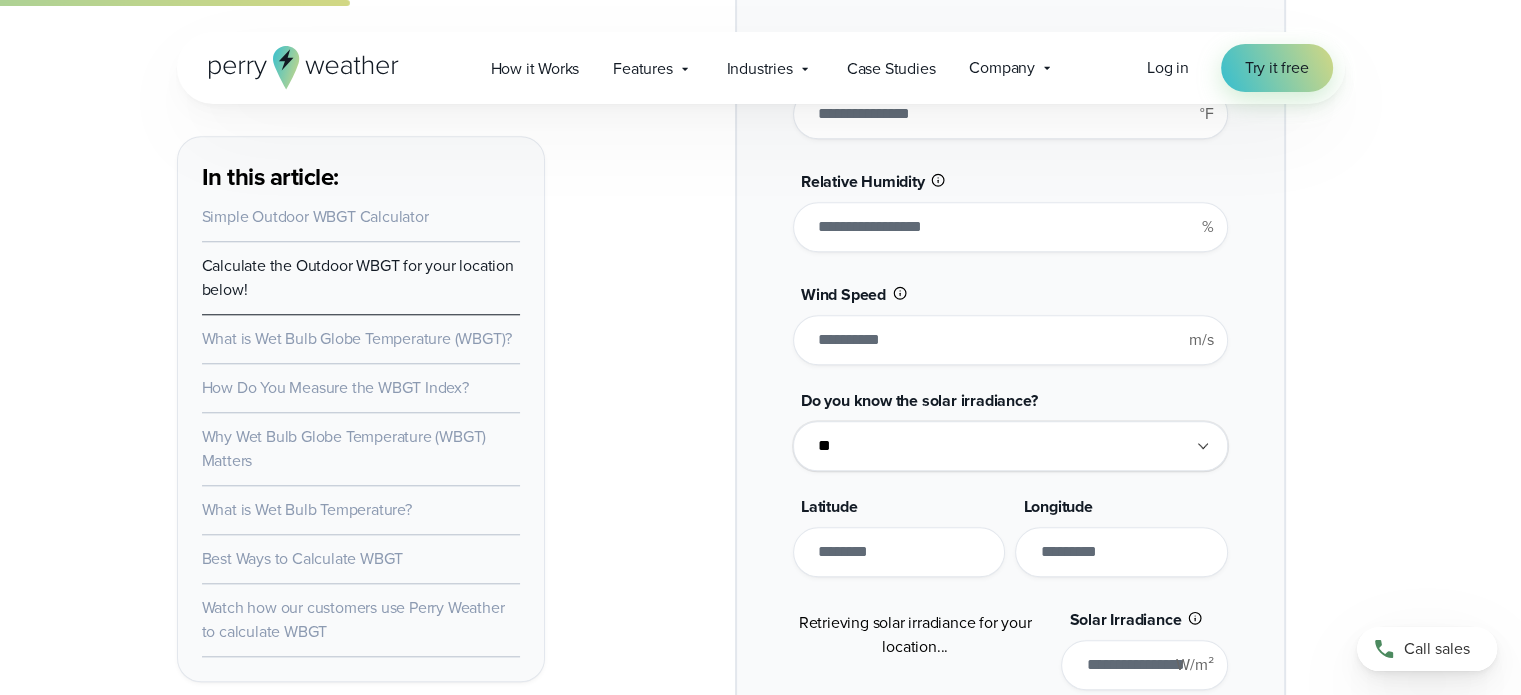 type on "*******" 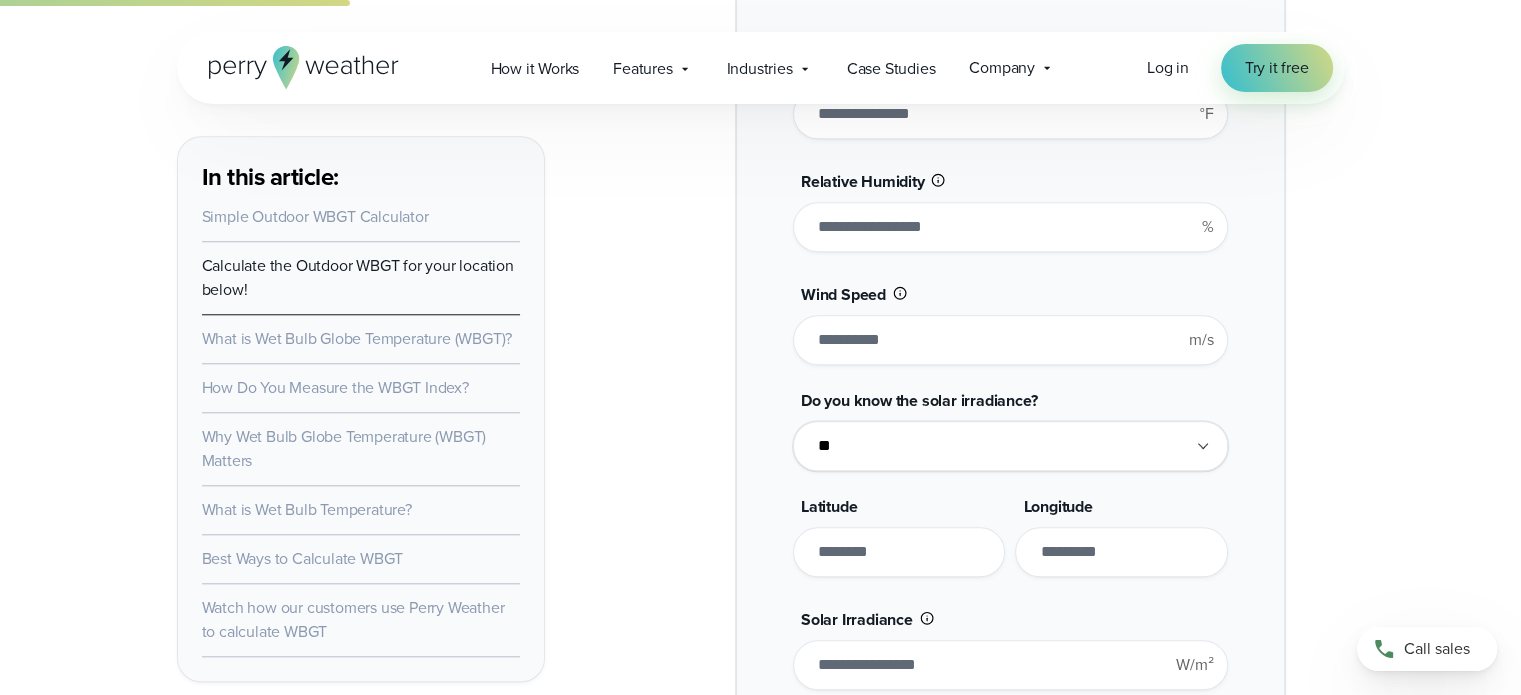 drag, startPoint x: 1141, startPoint y: 547, endPoint x: 1038, endPoint y: 543, distance: 103.077644 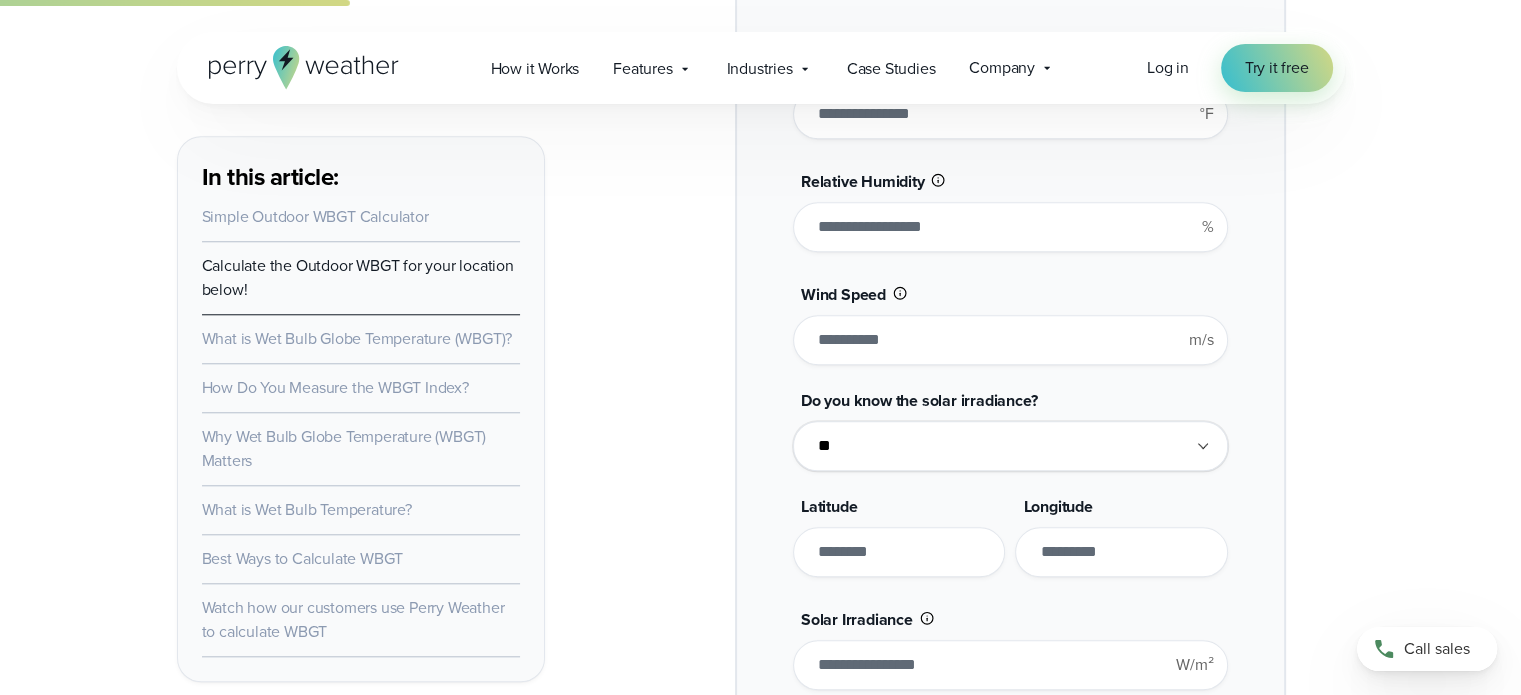 click on "********" at bounding box center [1121, 552] 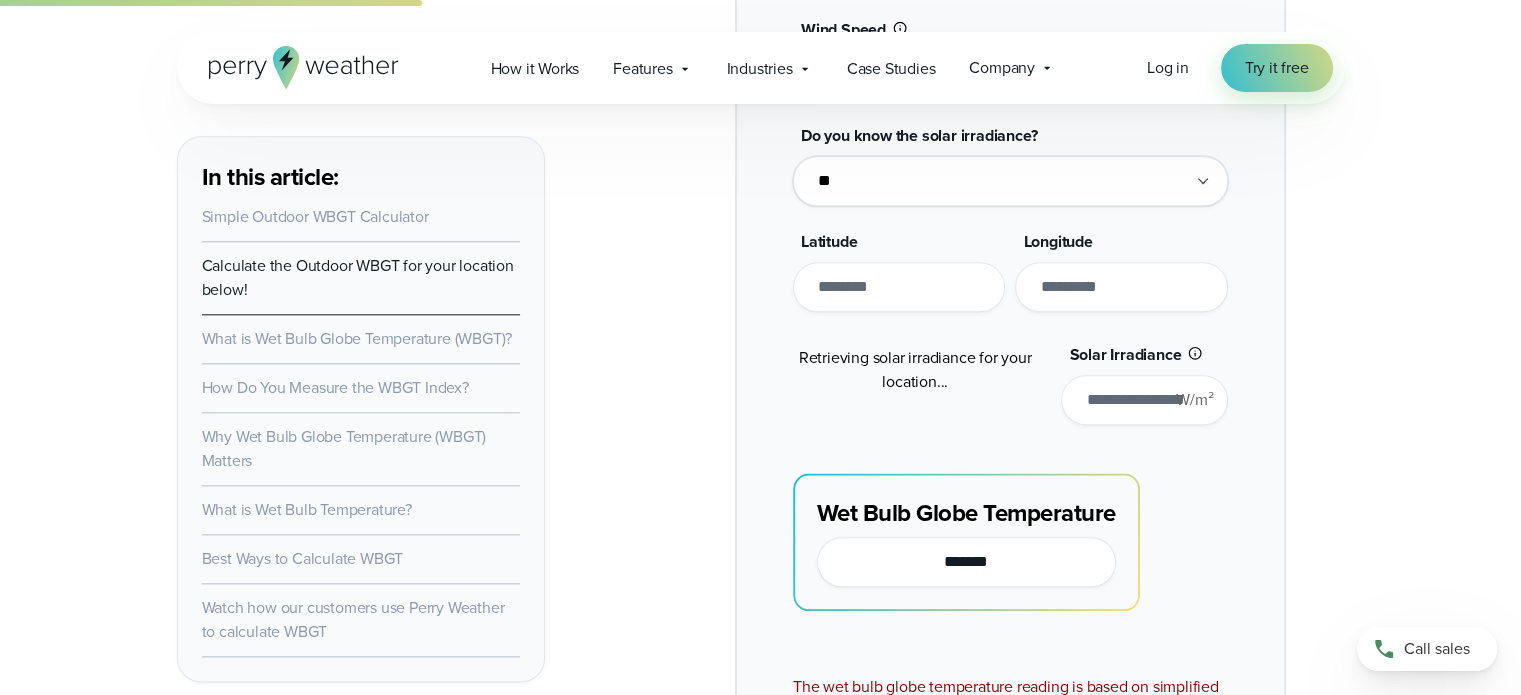scroll, scrollTop: 2100, scrollLeft: 0, axis: vertical 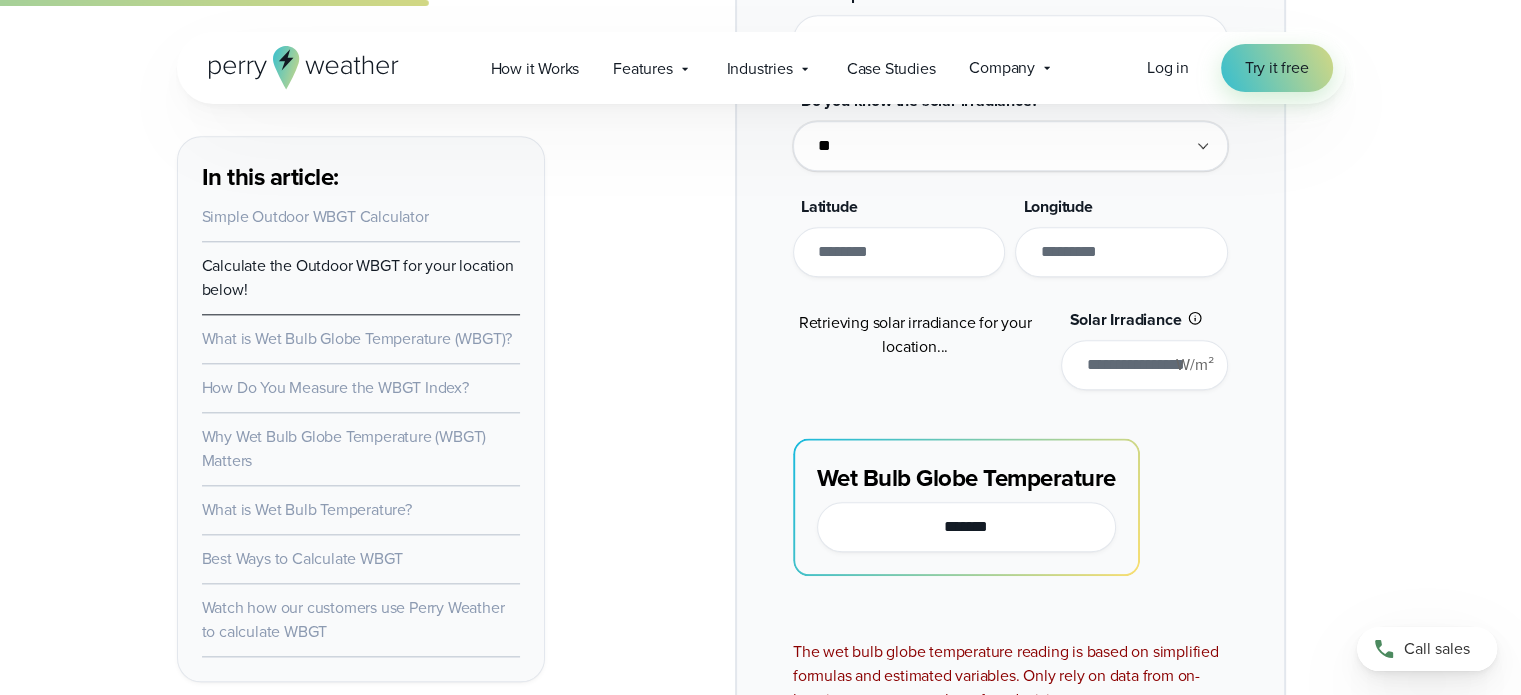 type on "********" 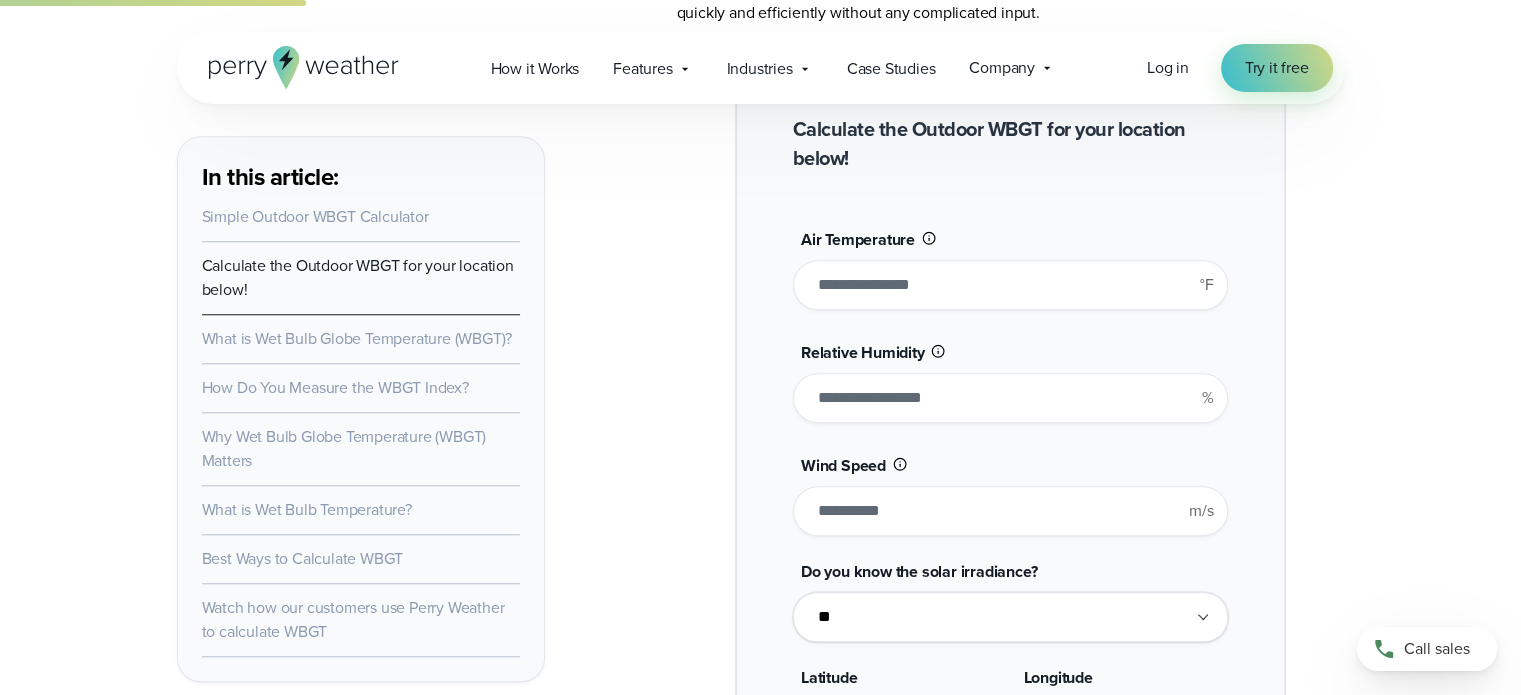scroll, scrollTop: 1600, scrollLeft: 0, axis: vertical 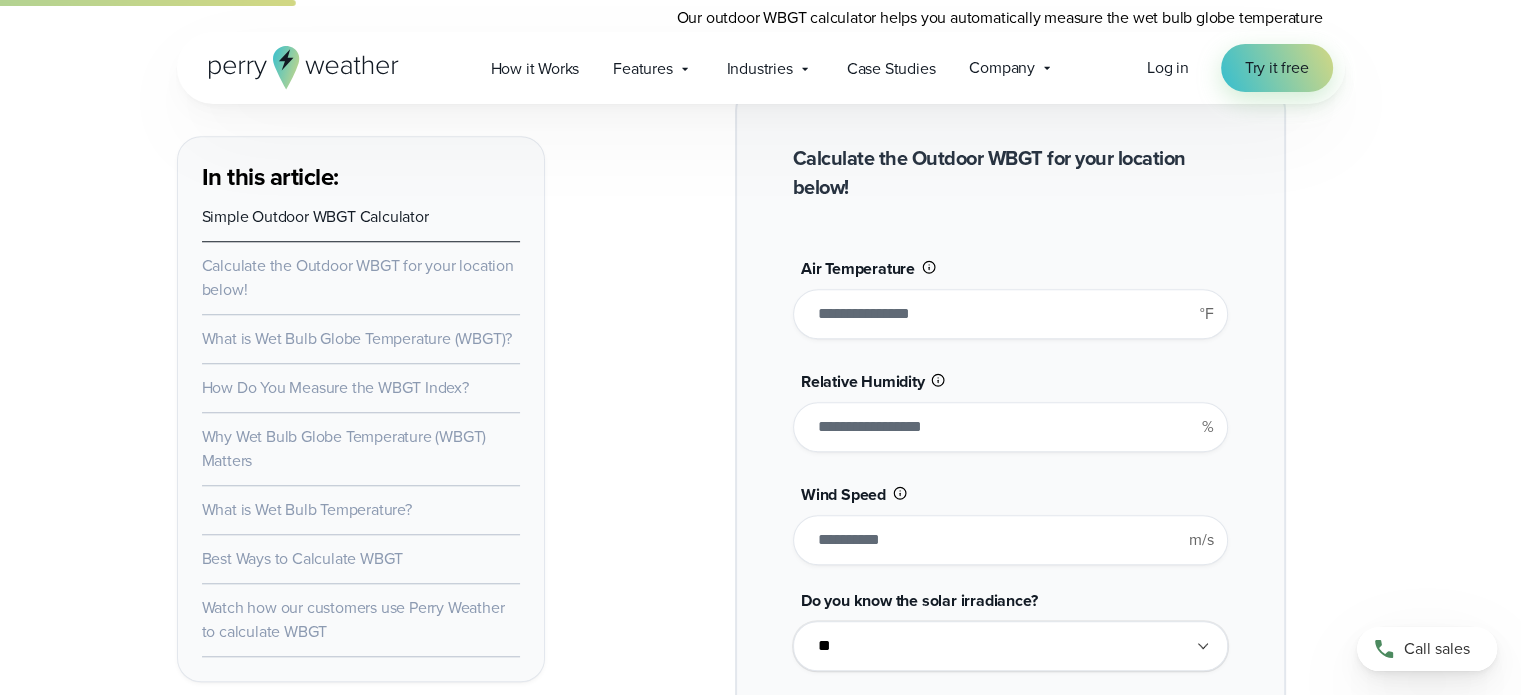 drag, startPoint x: 837, startPoint y: 311, endPoint x: 824, endPoint y: 311, distance: 13 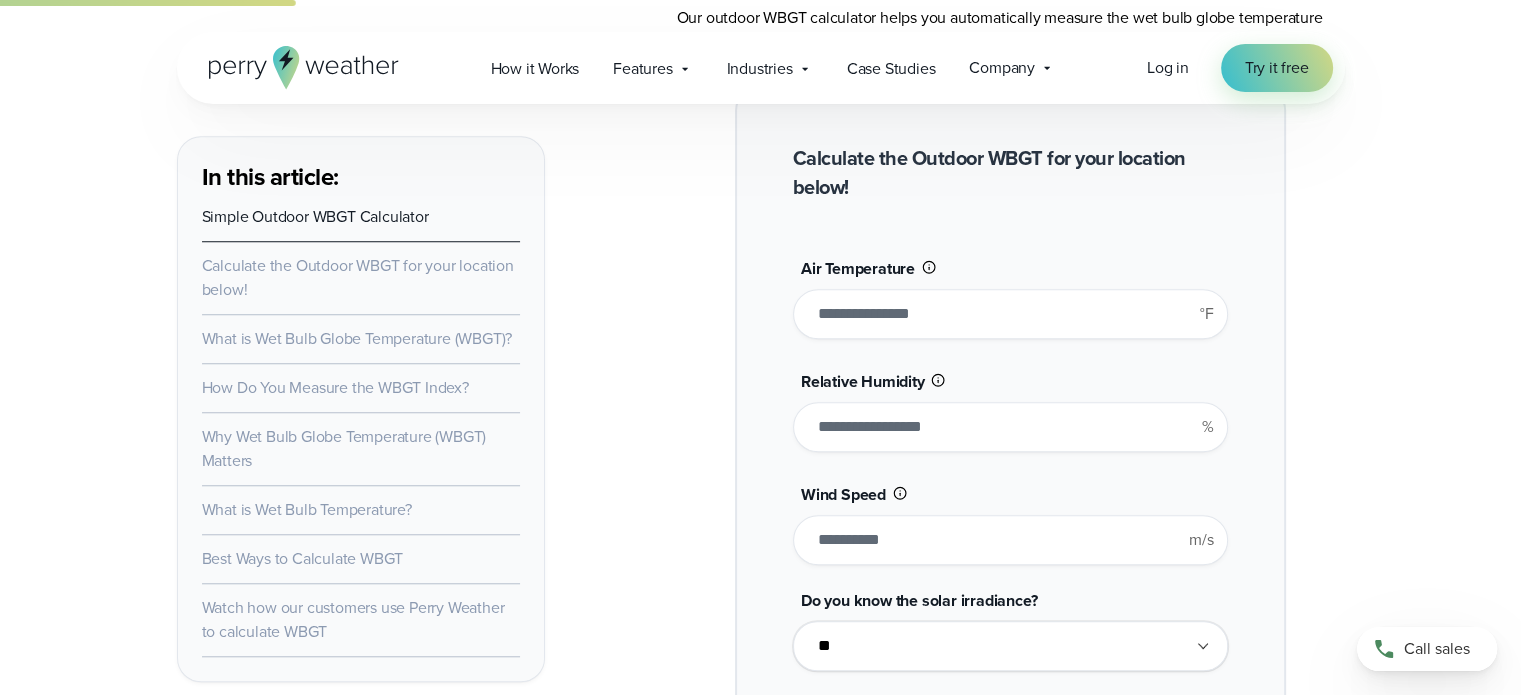type on "**" 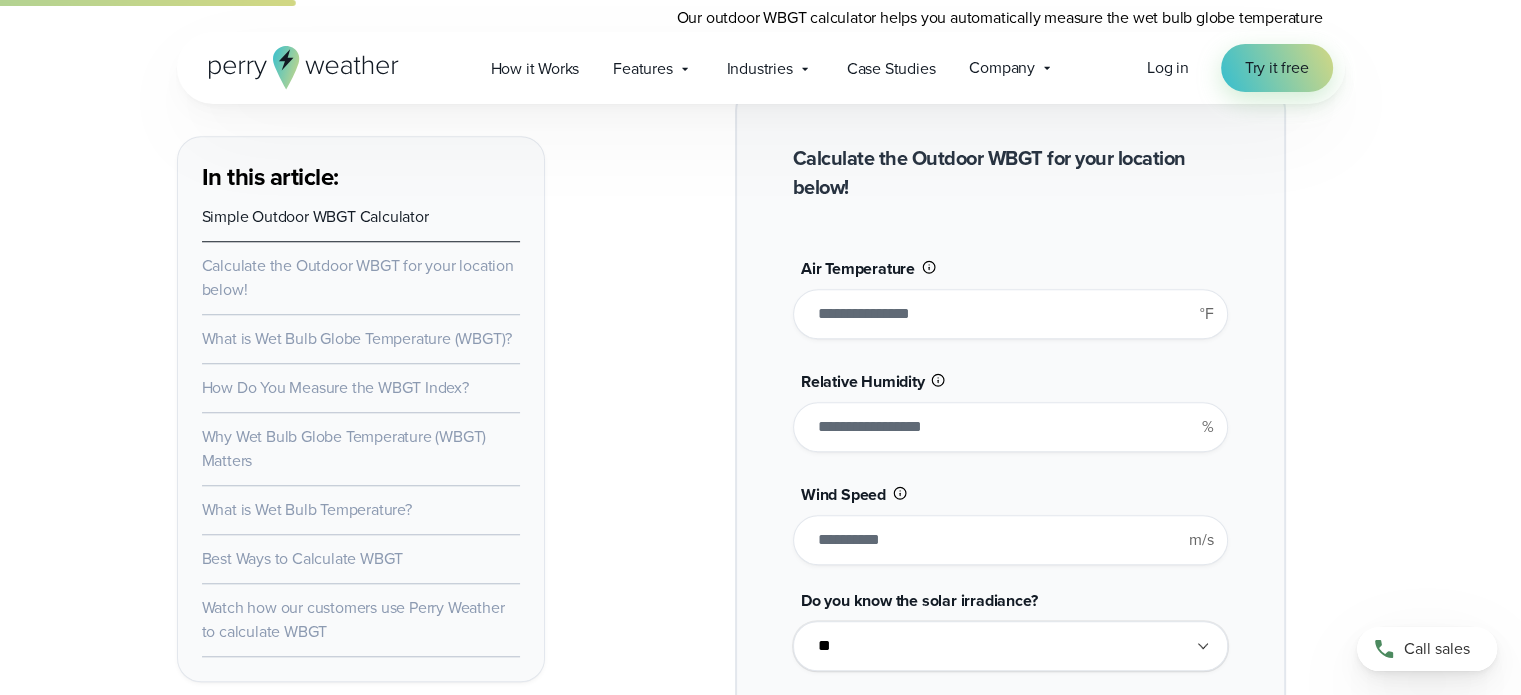 type on "*******" 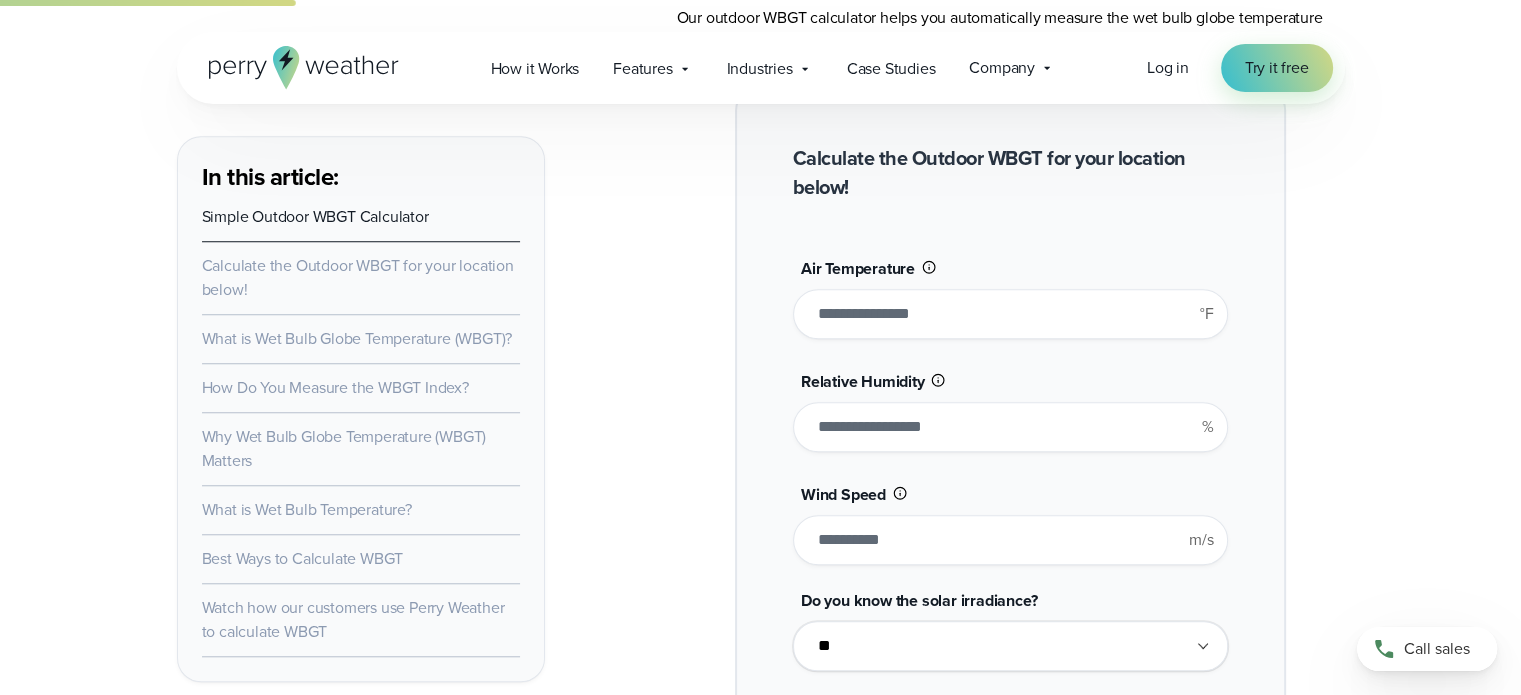 type on "**" 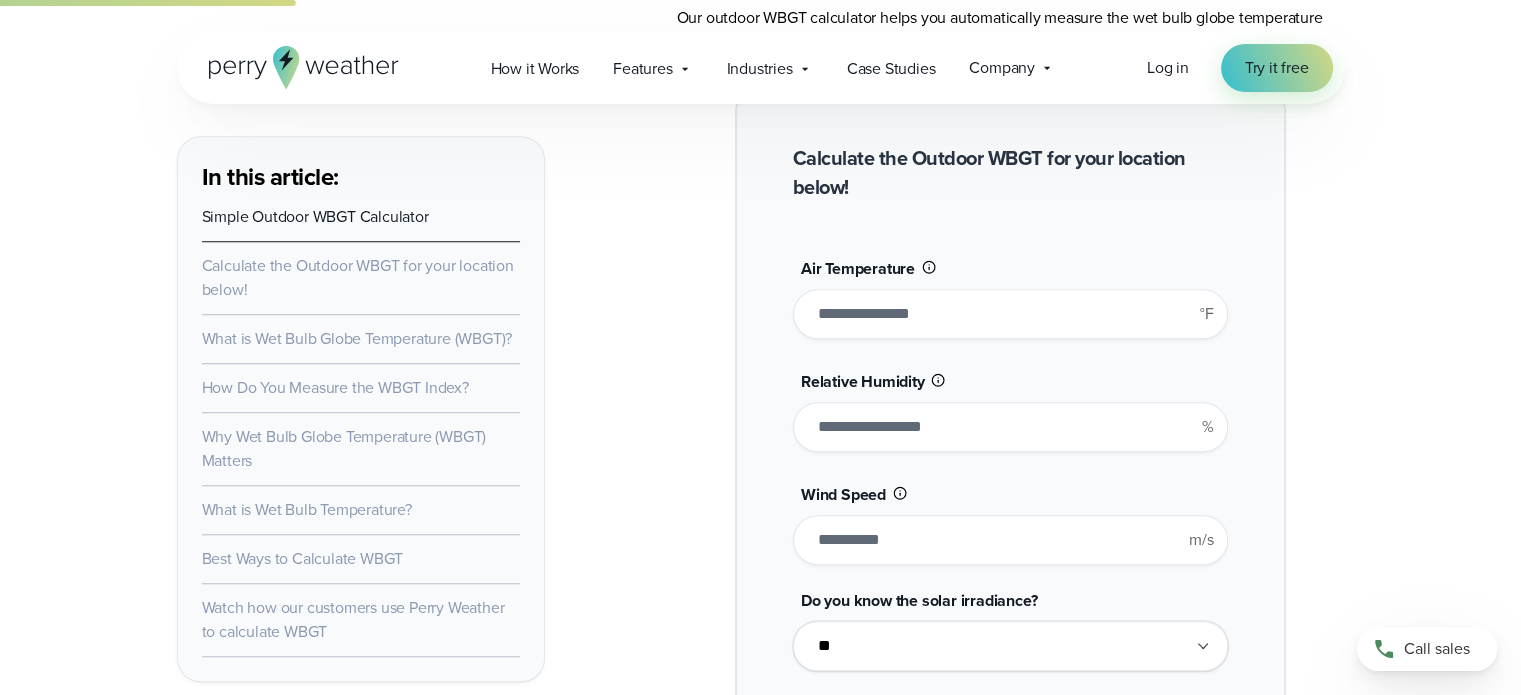 drag, startPoint x: 872, startPoint y: 422, endPoint x: 781, endPoint y: 417, distance: 91.13726 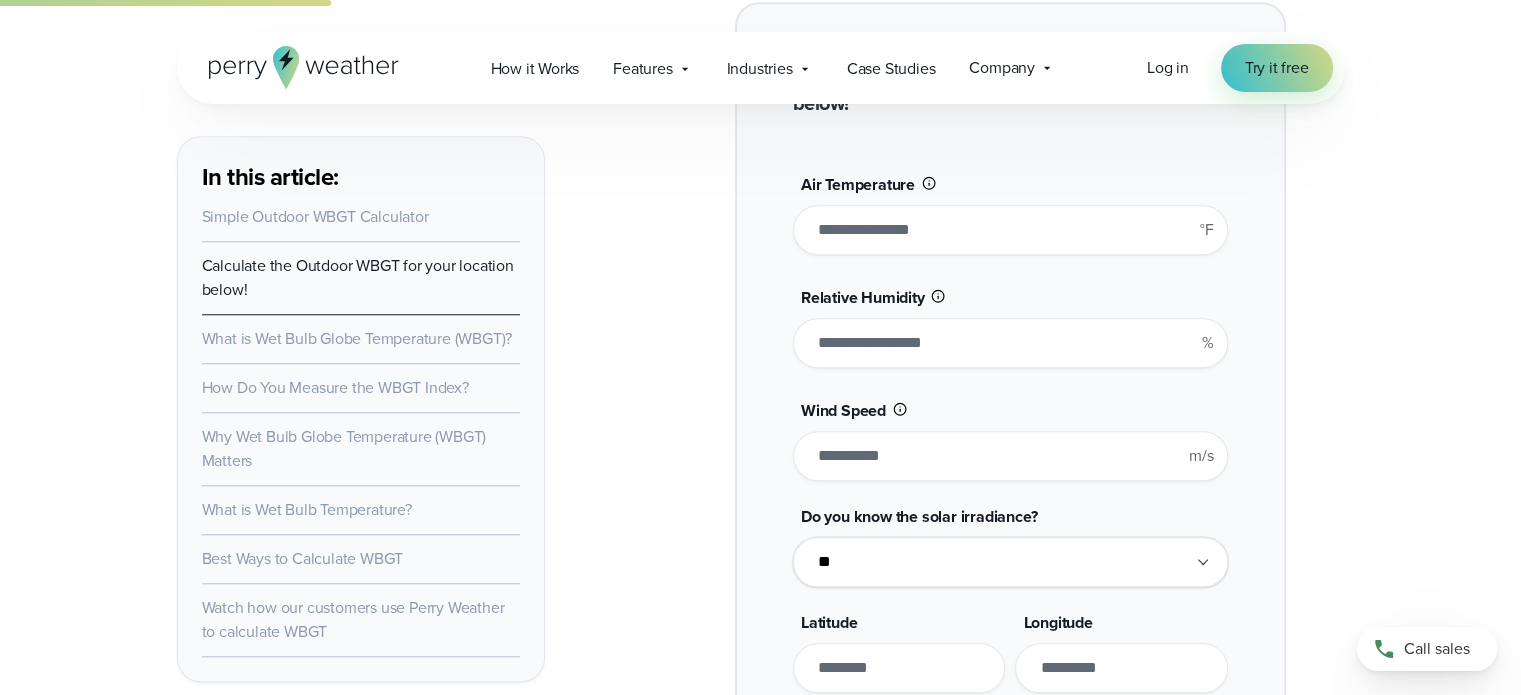 scroll, scrollTop: 1600, scrollLeft: 0, axis: vertical 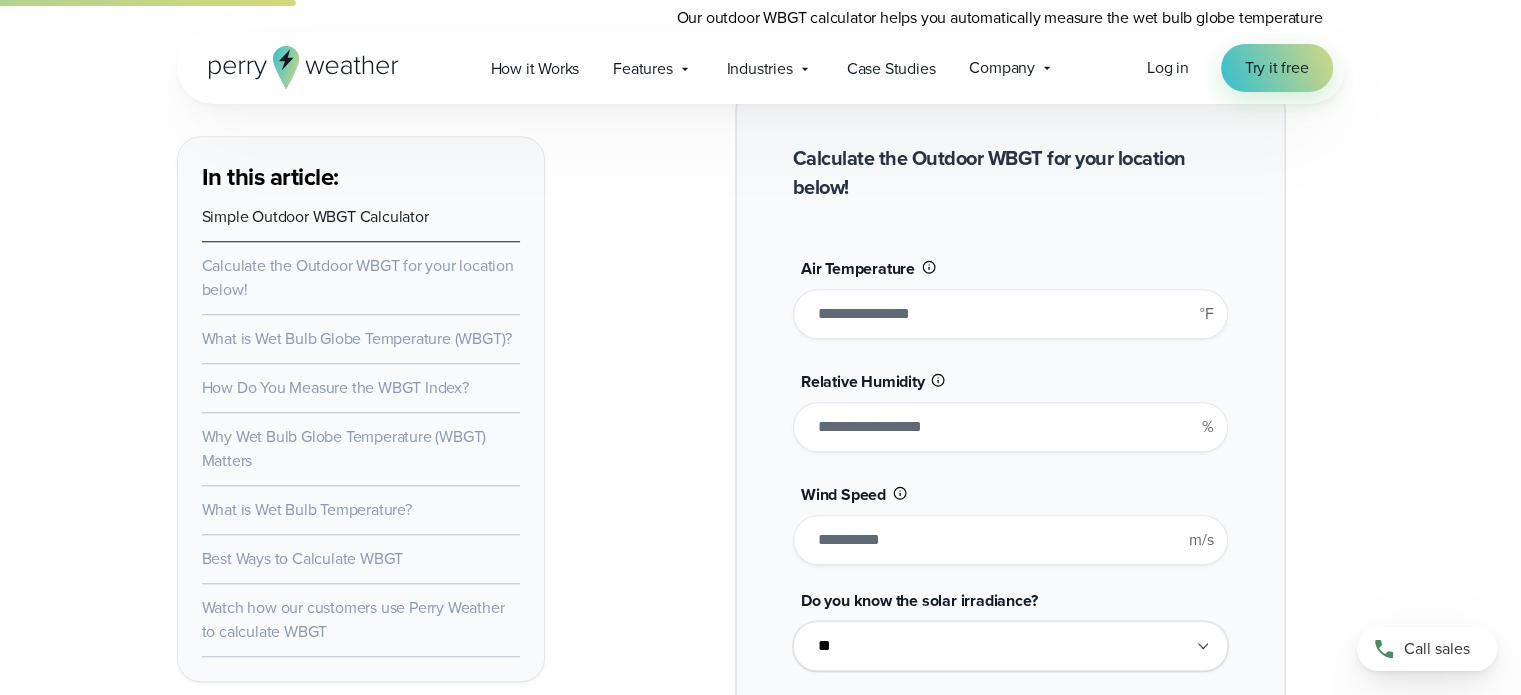 drag, startPoint x: 852, startPoint y: 315, endPoint x: 802, endPoint y: 319, distance: 50.159744 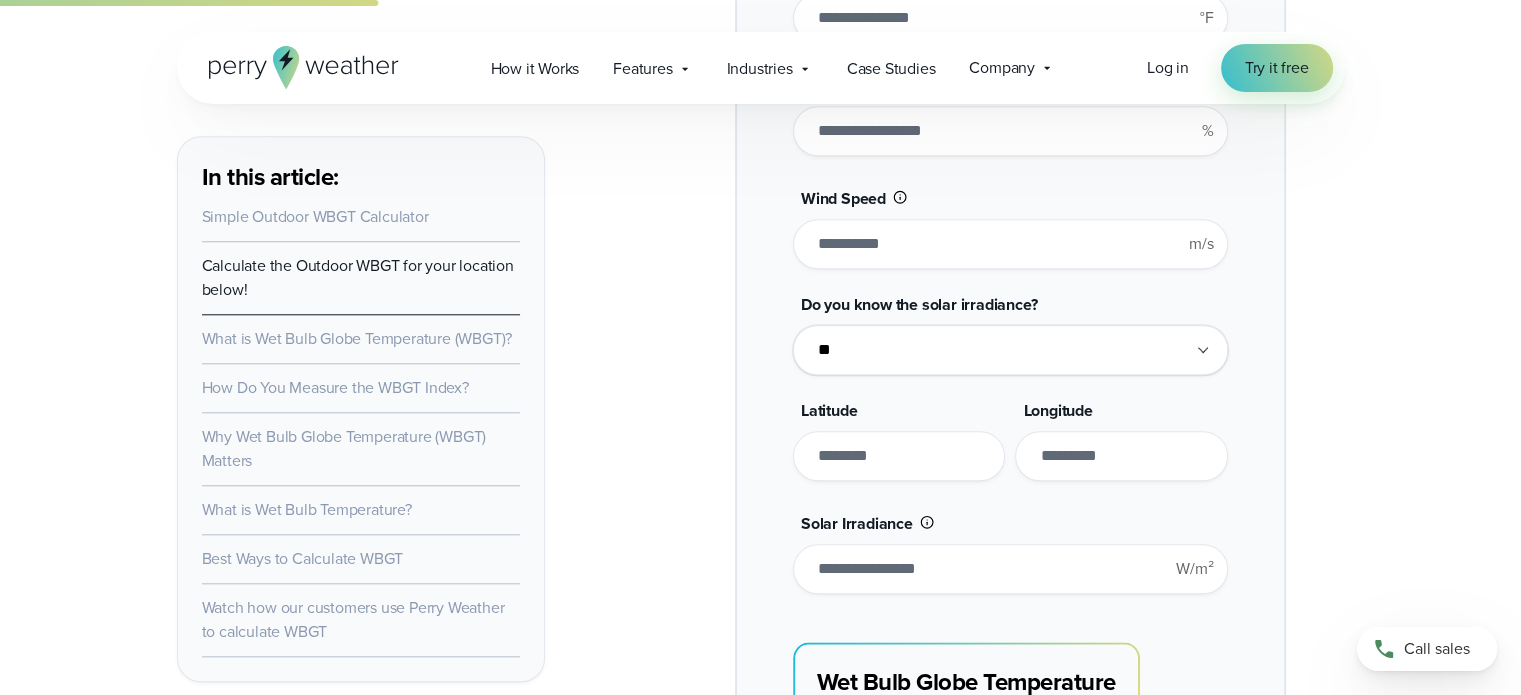 scroll, scrollTop: 2100, scrollLeft: 0, axis: vertical 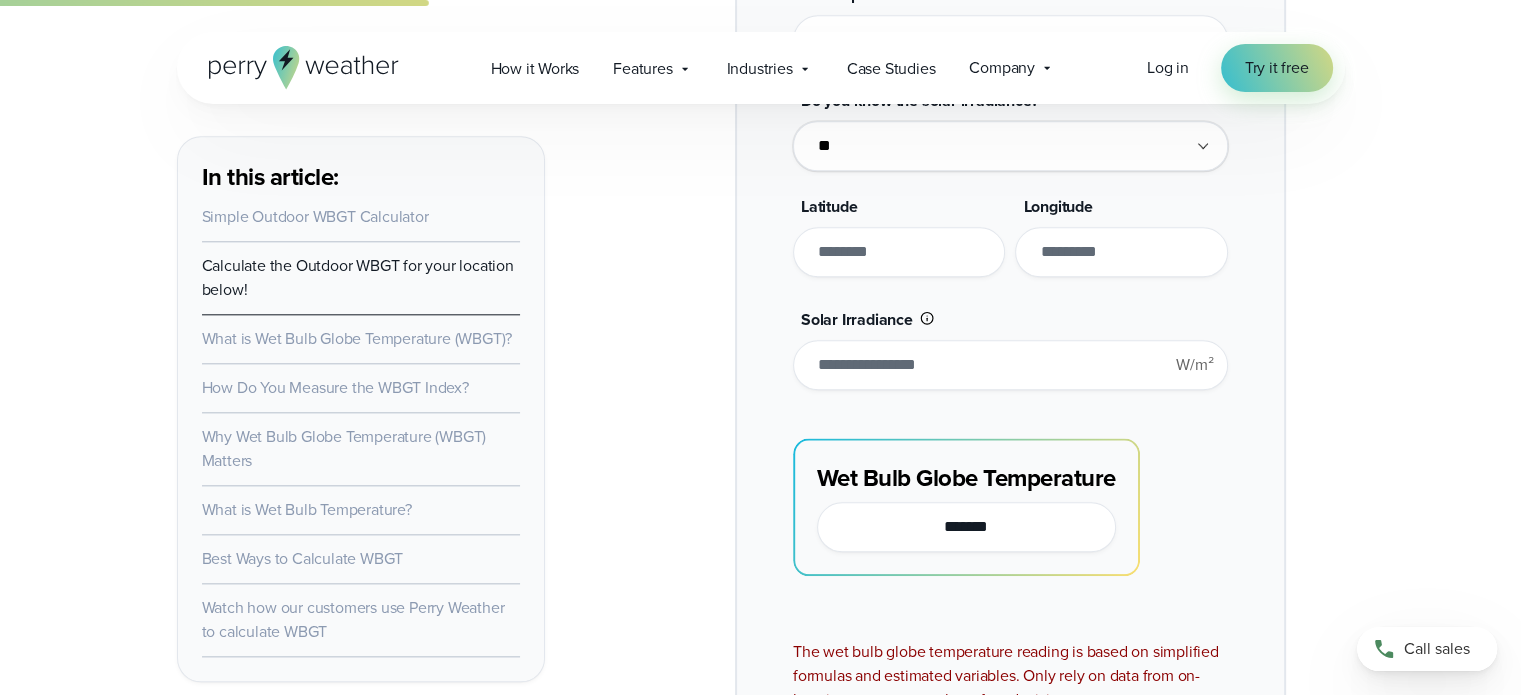 click on "Wet Bulb Globe Temperature *******" at bounding box center (1010, 495) 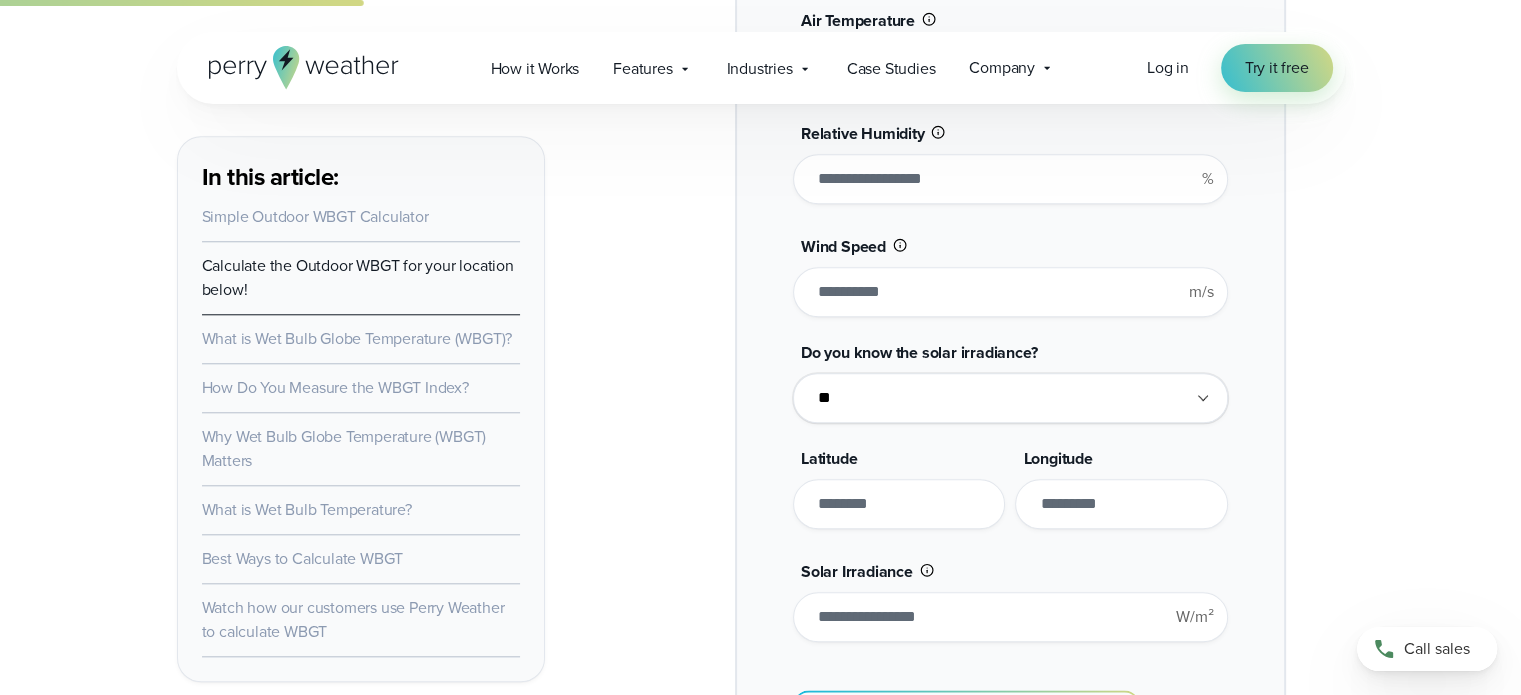scroll, scrollTop: 1800, scrollLeft: 0, axis: vertical 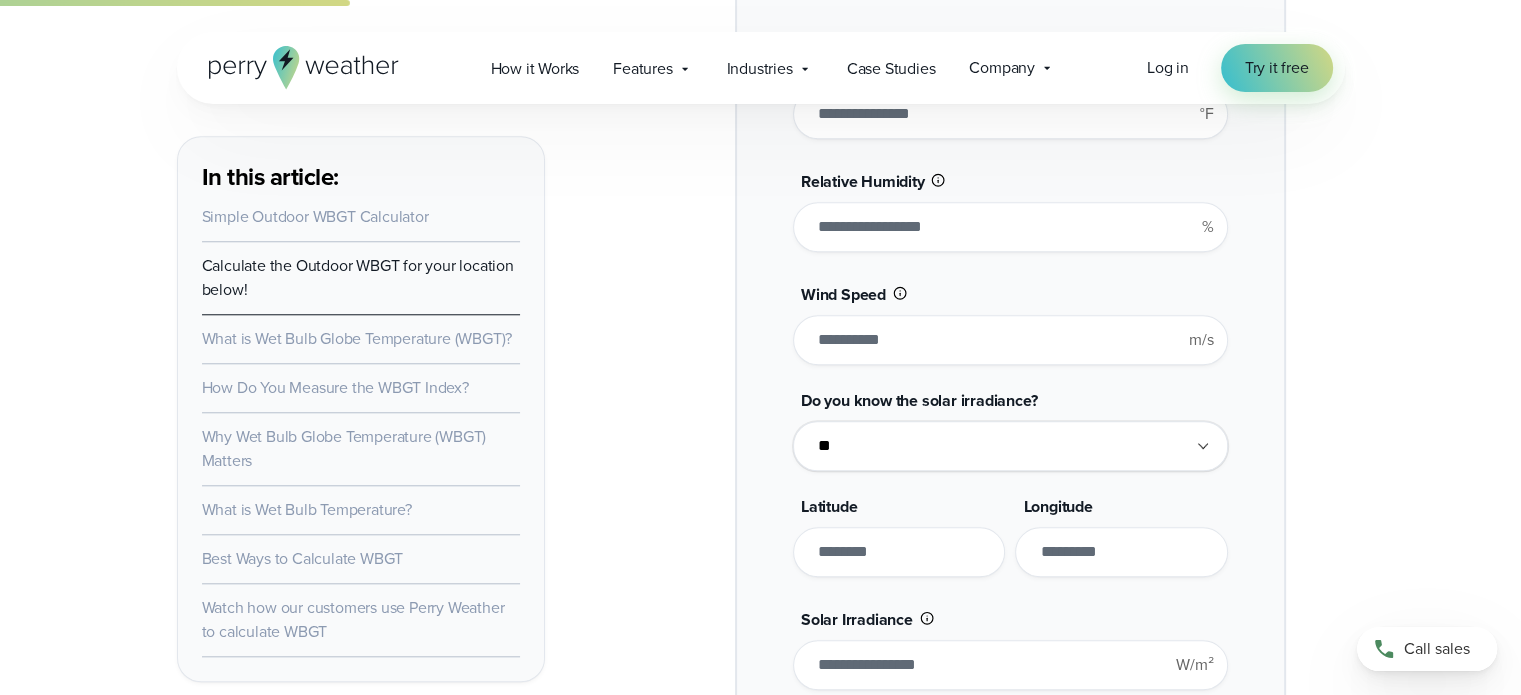 drag, startPoint x: 913, startPoint y: 342, endPoint x: 761, endPoint y: 317, distance: 154.0422 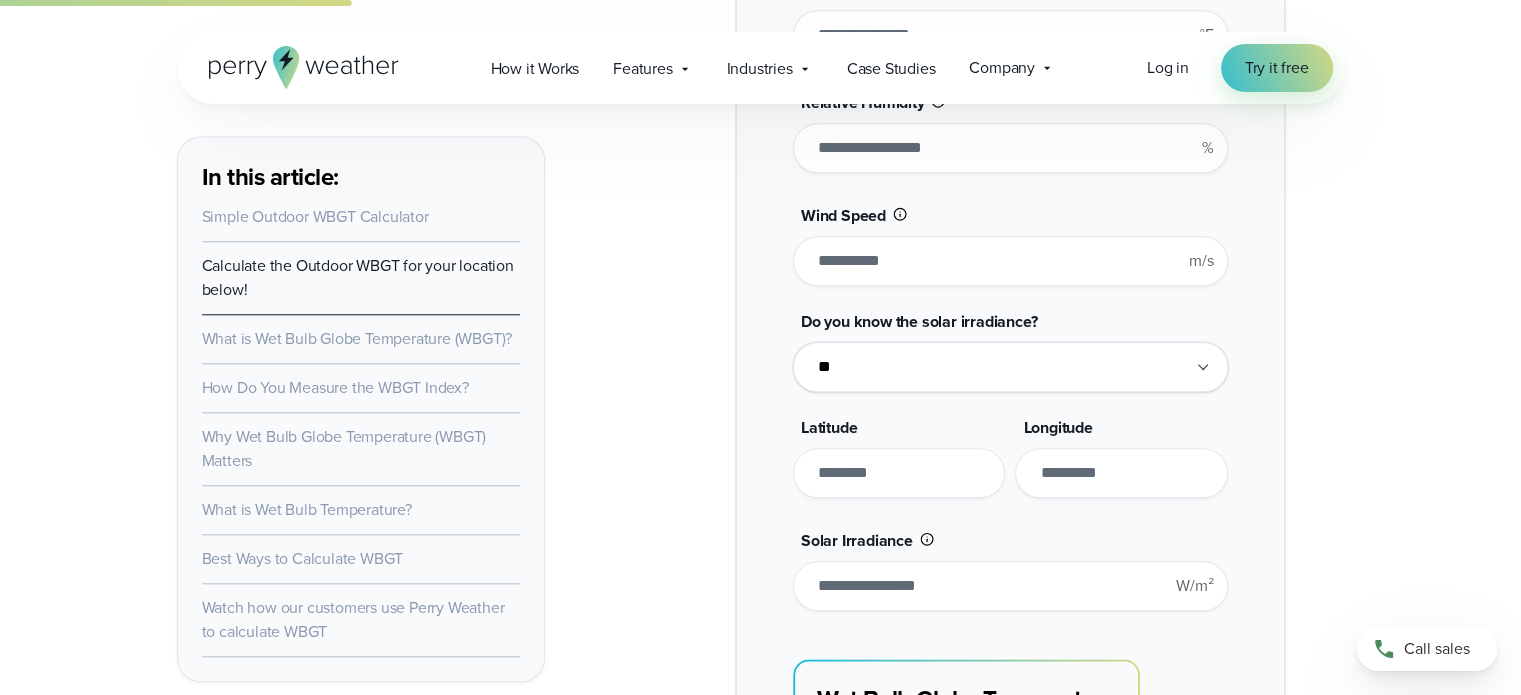 scroll, scrollTop: 2100, scrollLeft: 0, axis: vertical 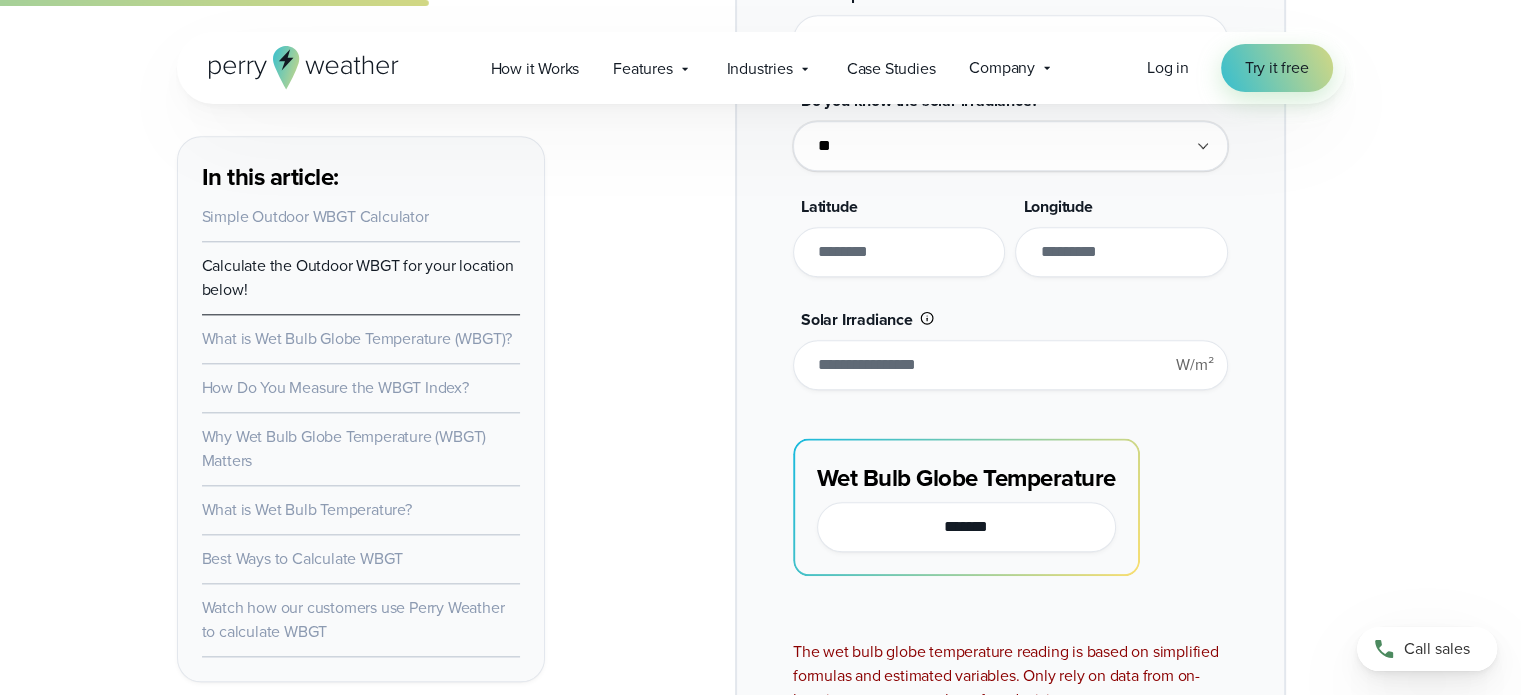 click on "**********" at bounding box center [1011, 178] 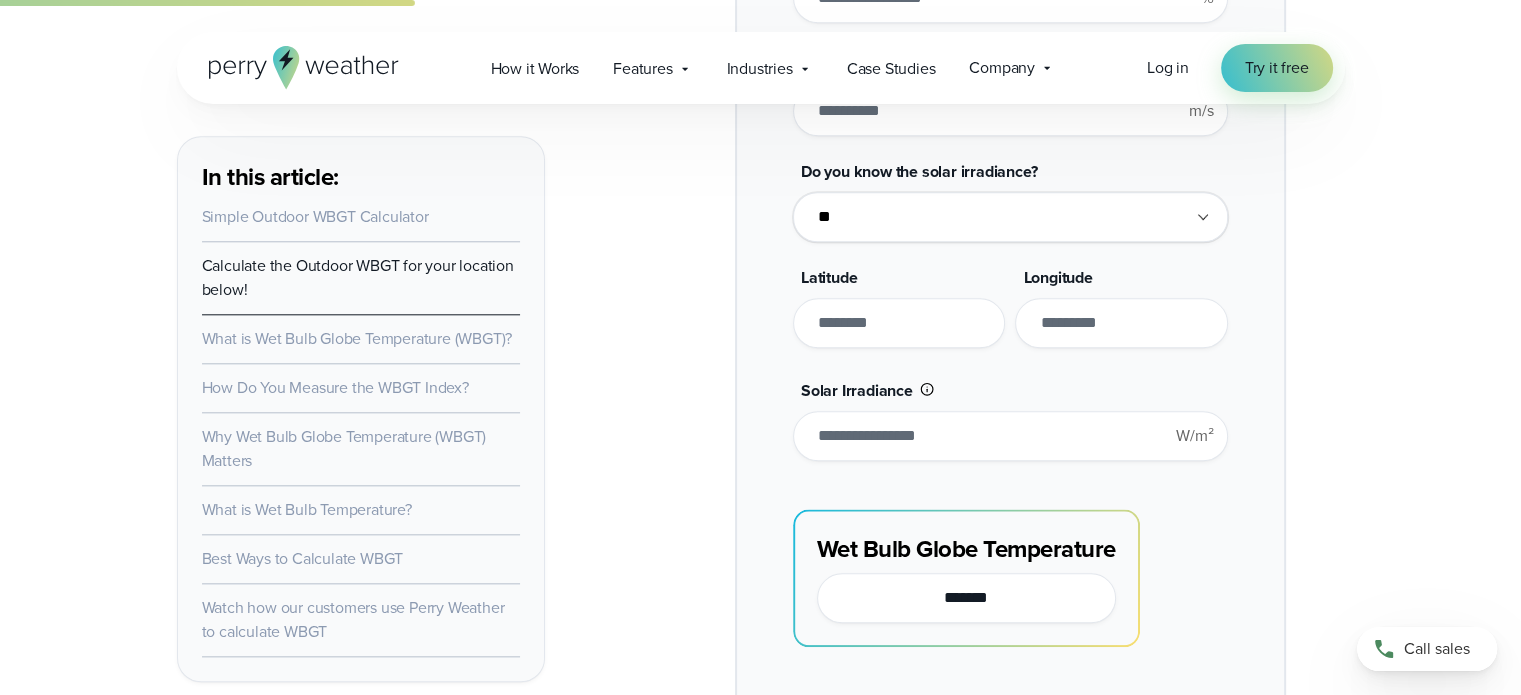 scroll, scrollTop: 2000, scrollLeft: 0, axis: vertical 